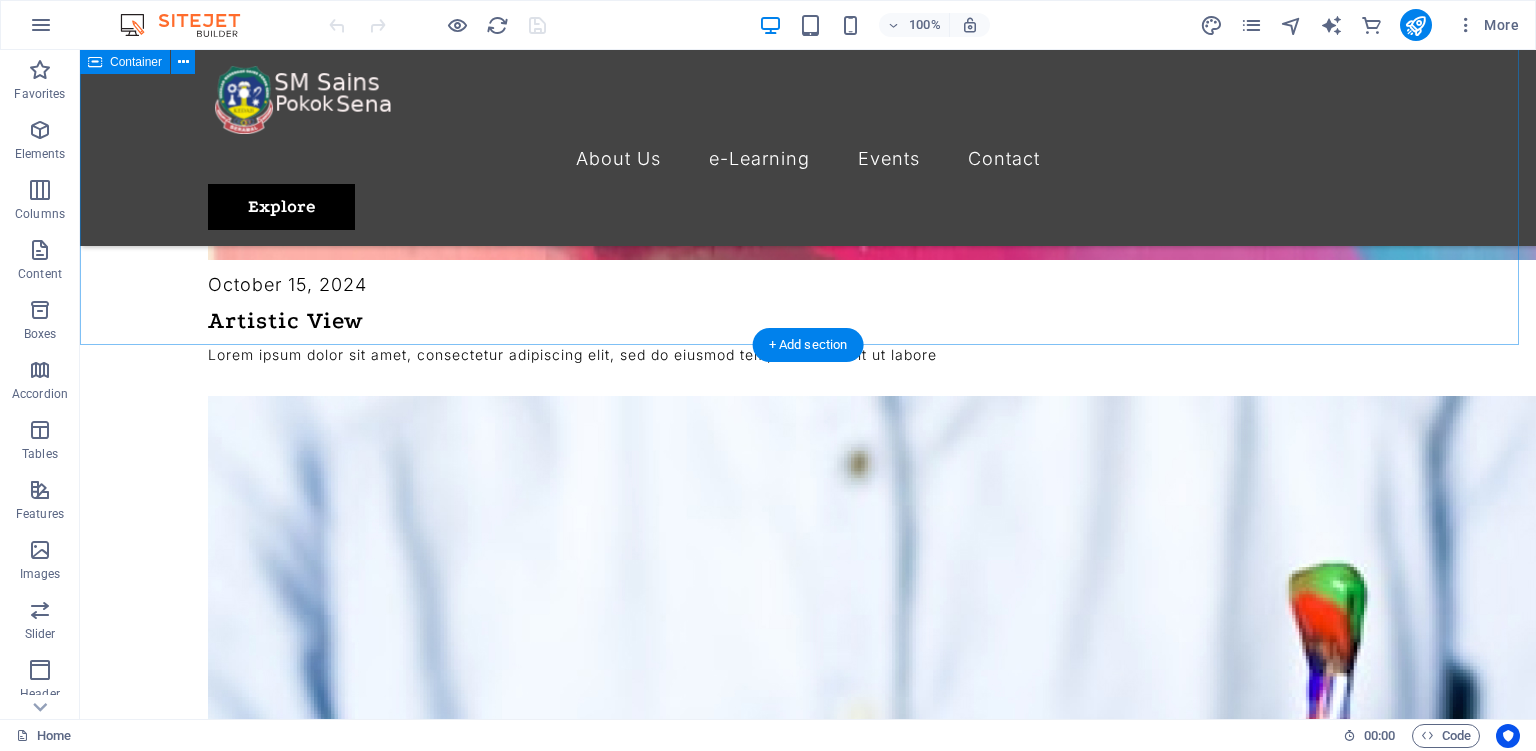 scroll, scrollTop: 2711, scrollLeft: 0, axis: vertical 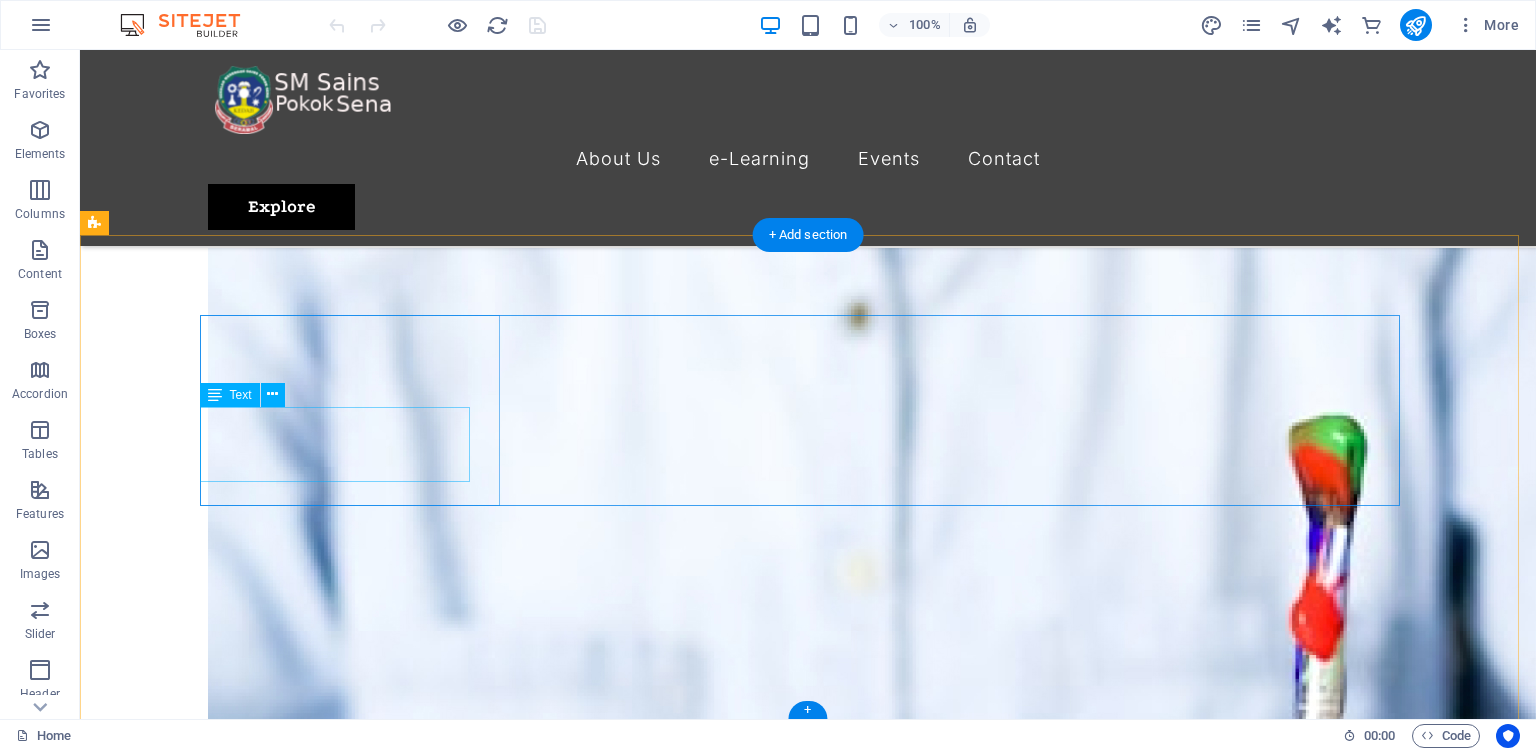 click on "Lorem ipsum dolor amet, consectetur adipiscing elit. Eget nisl nunc quam ac se." at bounding box center [808, 9015] 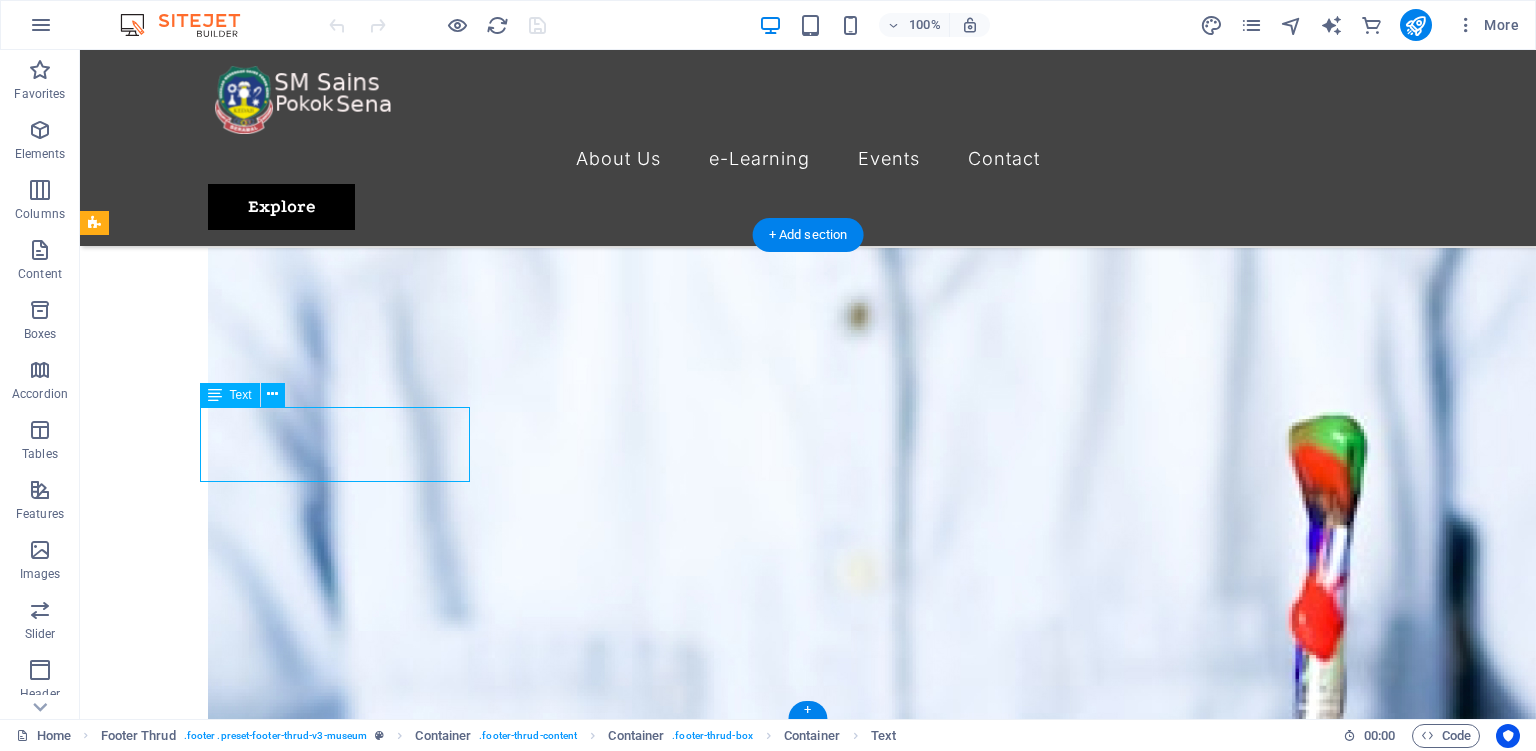 click on "Lorem ipsum dolor amet, consectetur adipiscing elit. Eget nisl nunc quam ac se." at bounding box center (808, 9015) 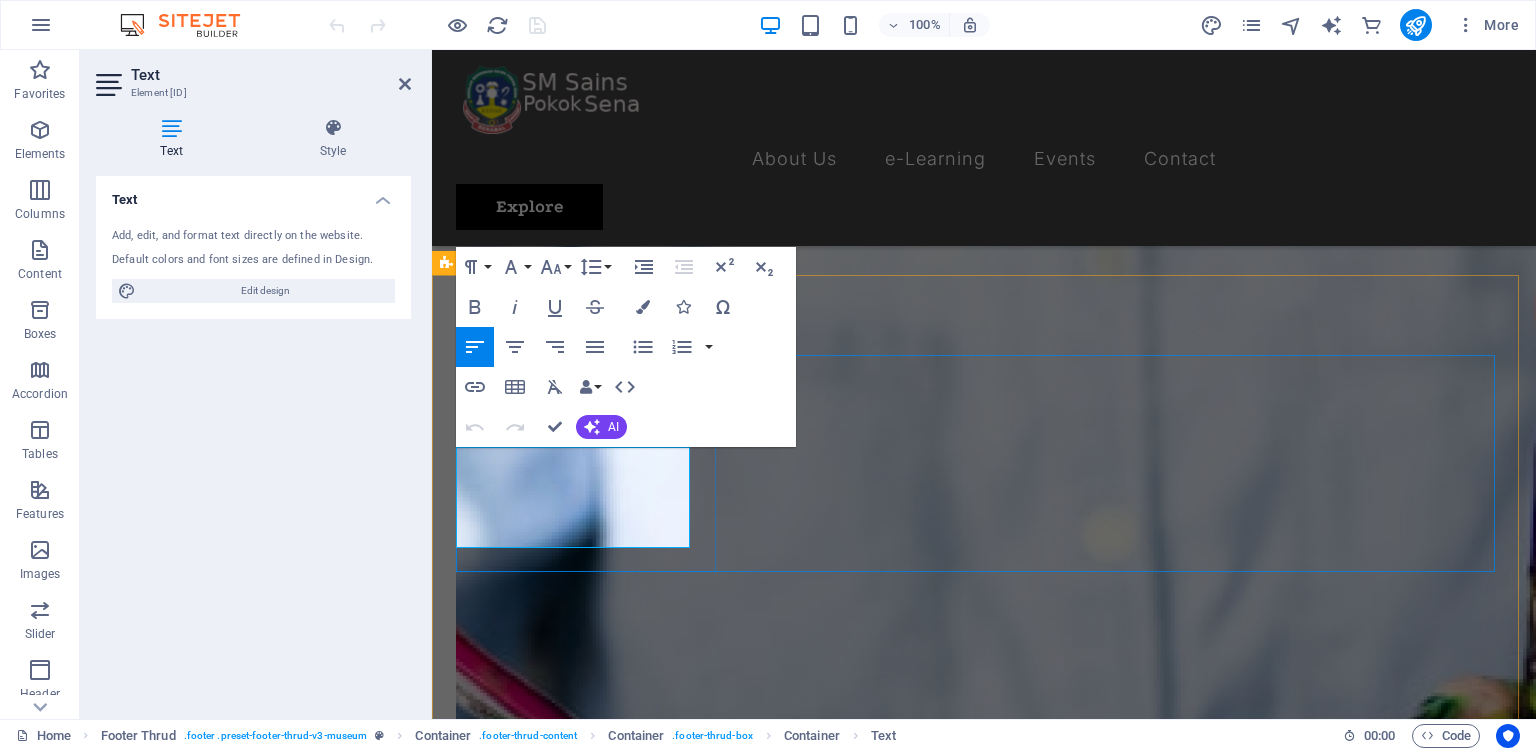 drag, startPoint x: 540, startPoint y: 535, endPoint x: 458, endPoint y: 447, distance: 120.283 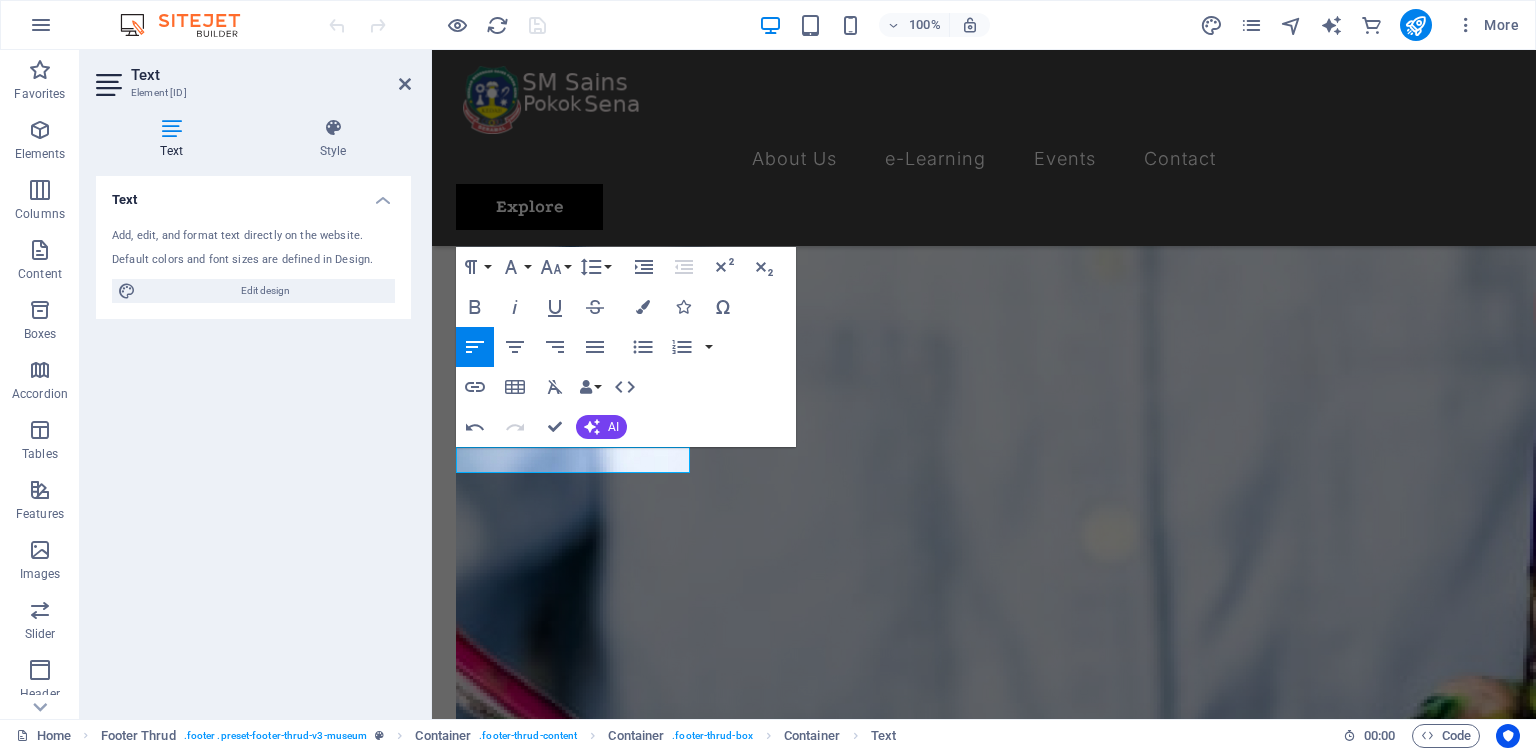 type 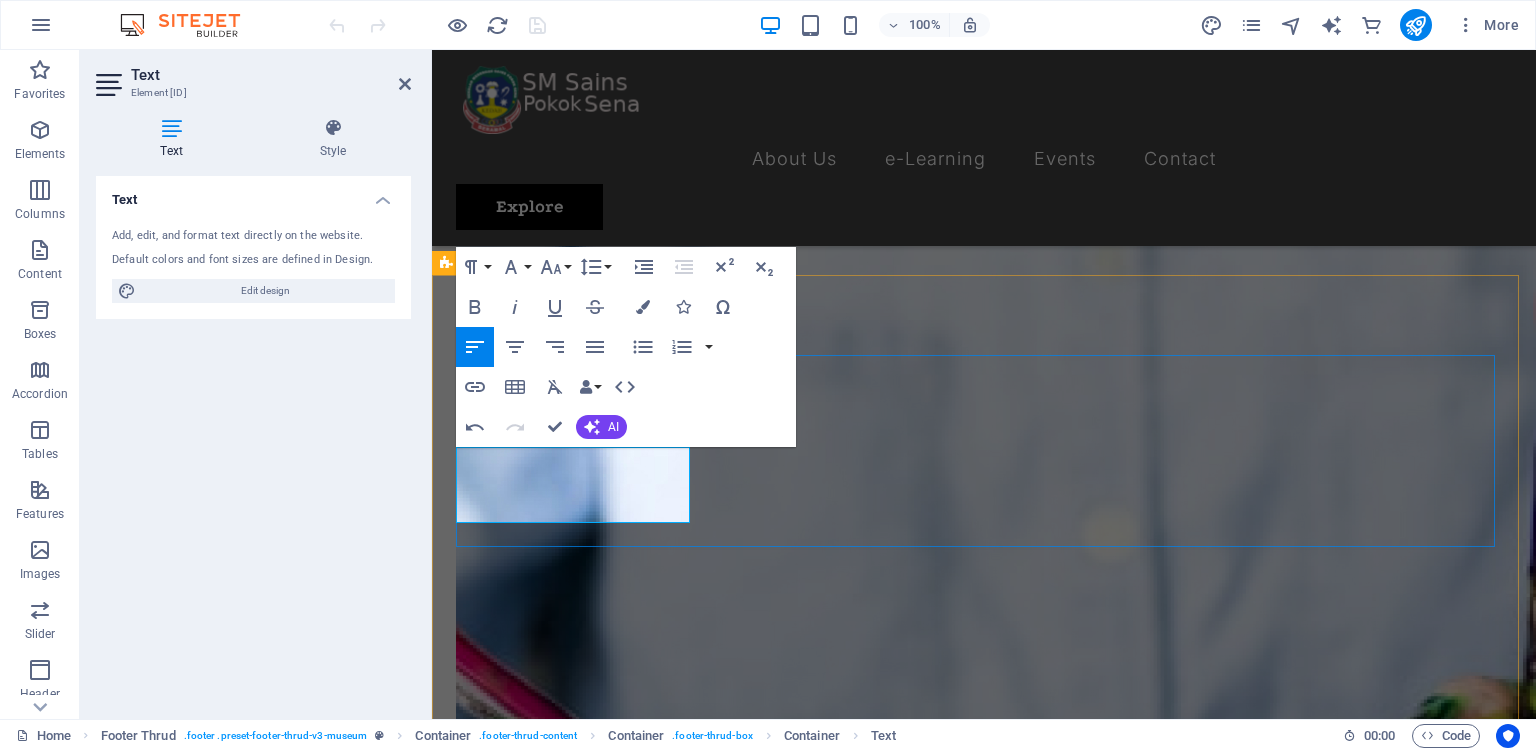 click on "[STREET], [POSTAL_CODE] [CITY], [STATE] About Us [STREET] [POSTAL_CODE]
[PHONE]
[TIME]" at bounding box center (984, 8804) 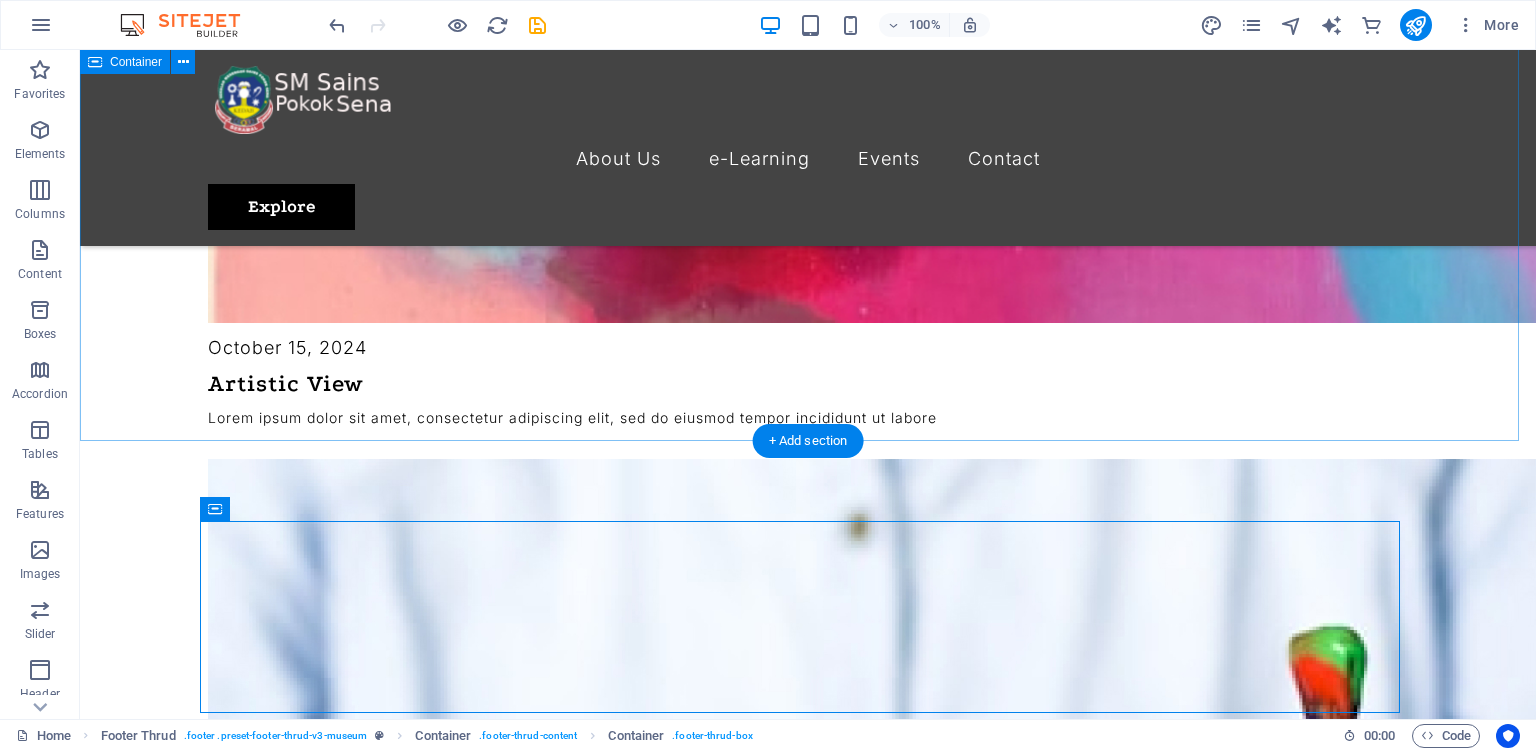 scroll, scrollTop: 2711, scrollLeft: 0, axis: vertical 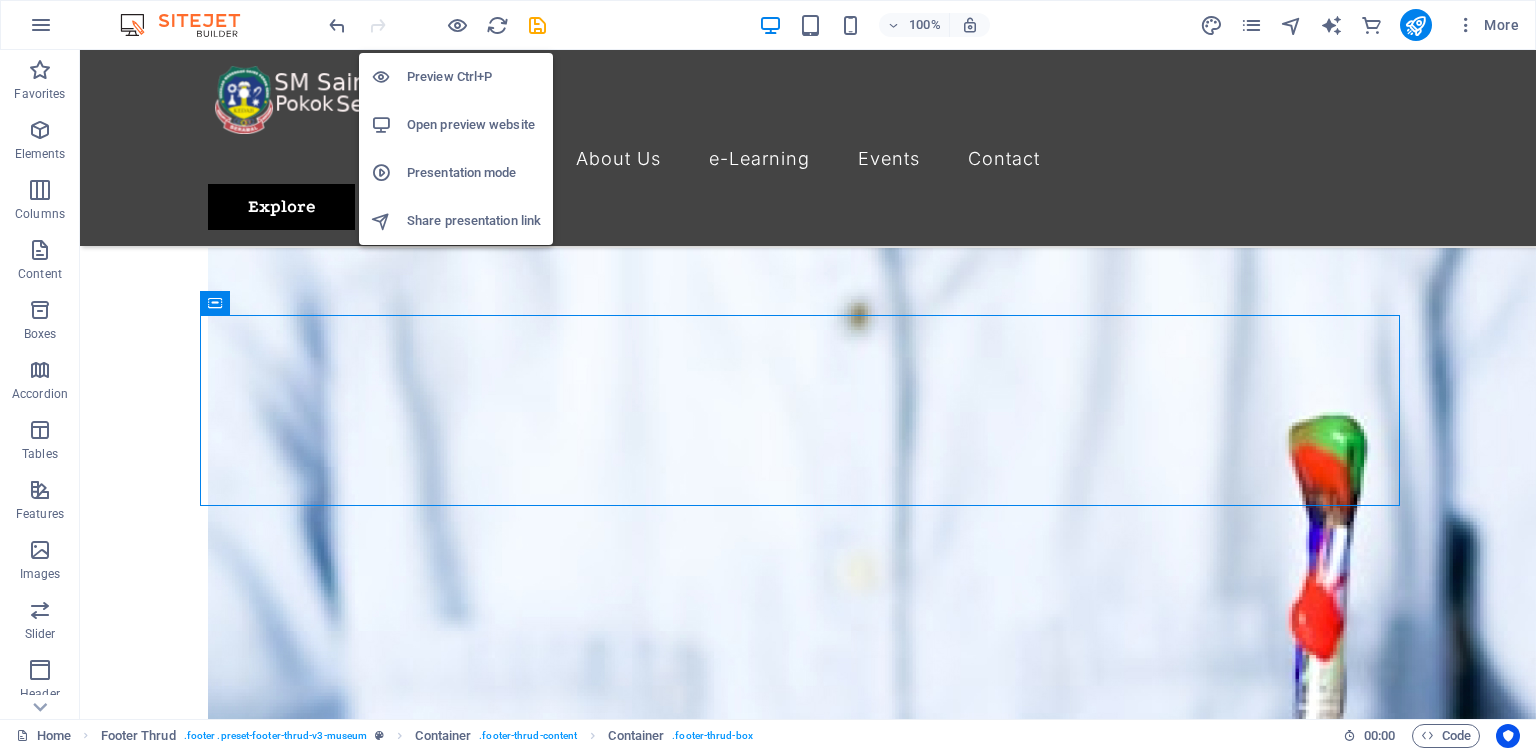 click on "Open preview website" at bounding box center (474, 125) 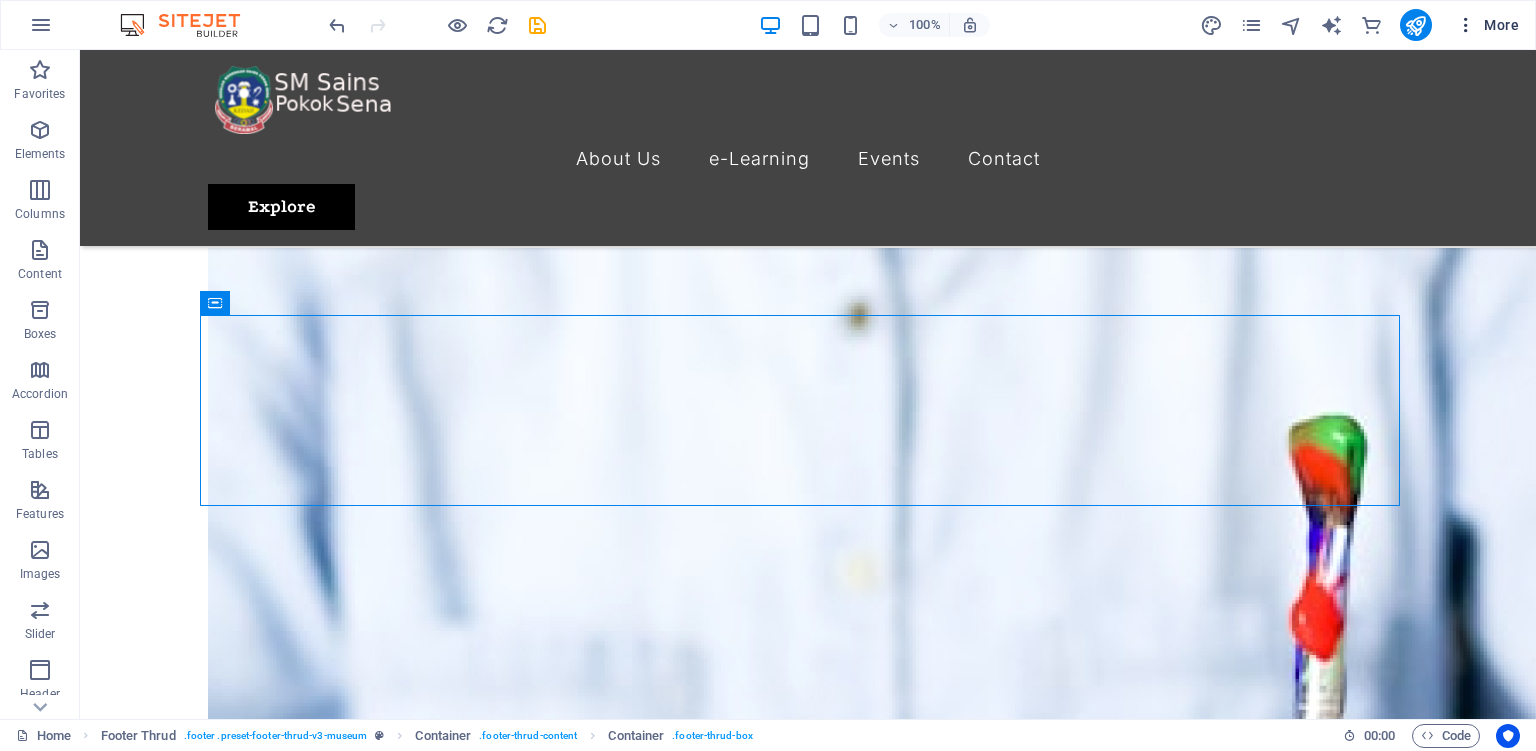 click at bounding box center [1466, 25] 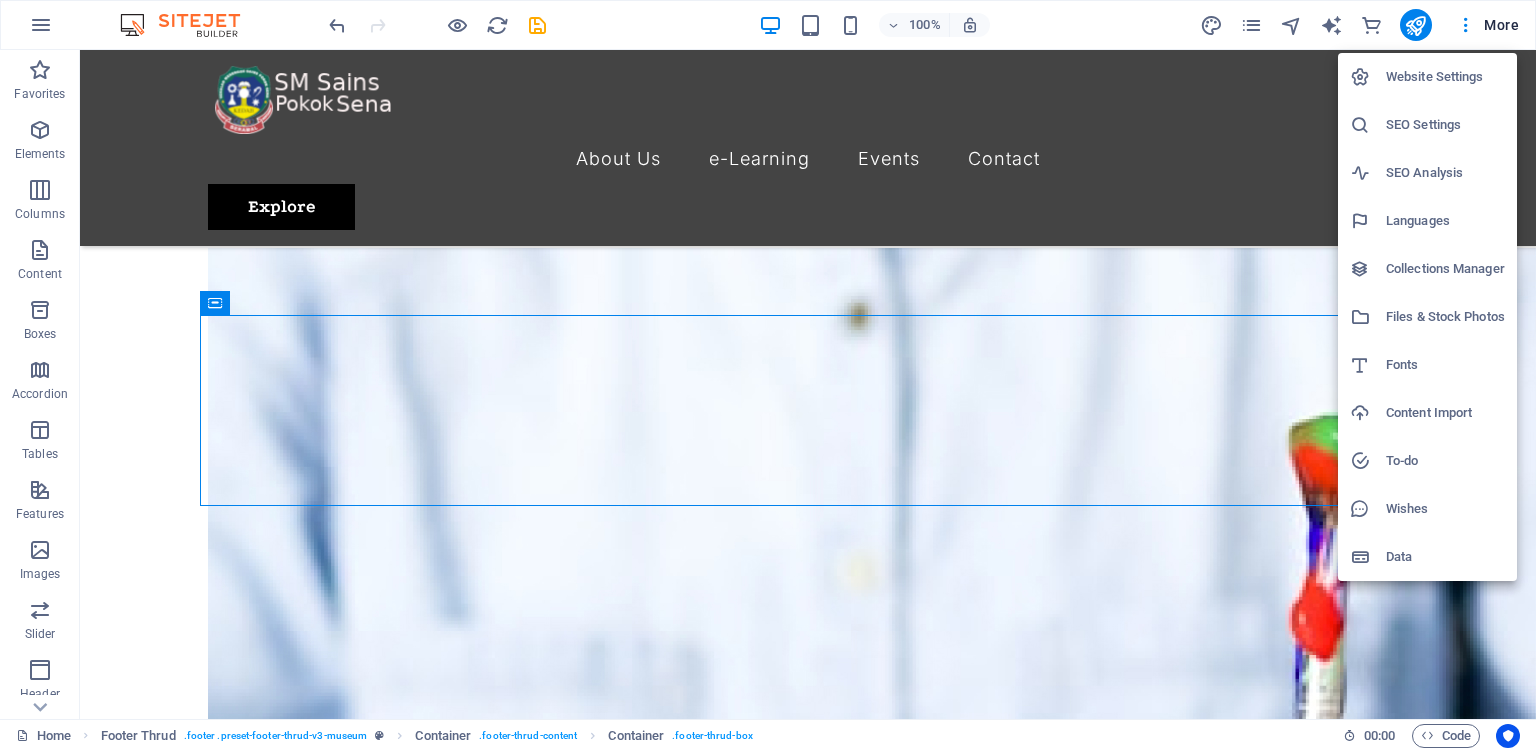 click at bounding box center [768, 375] 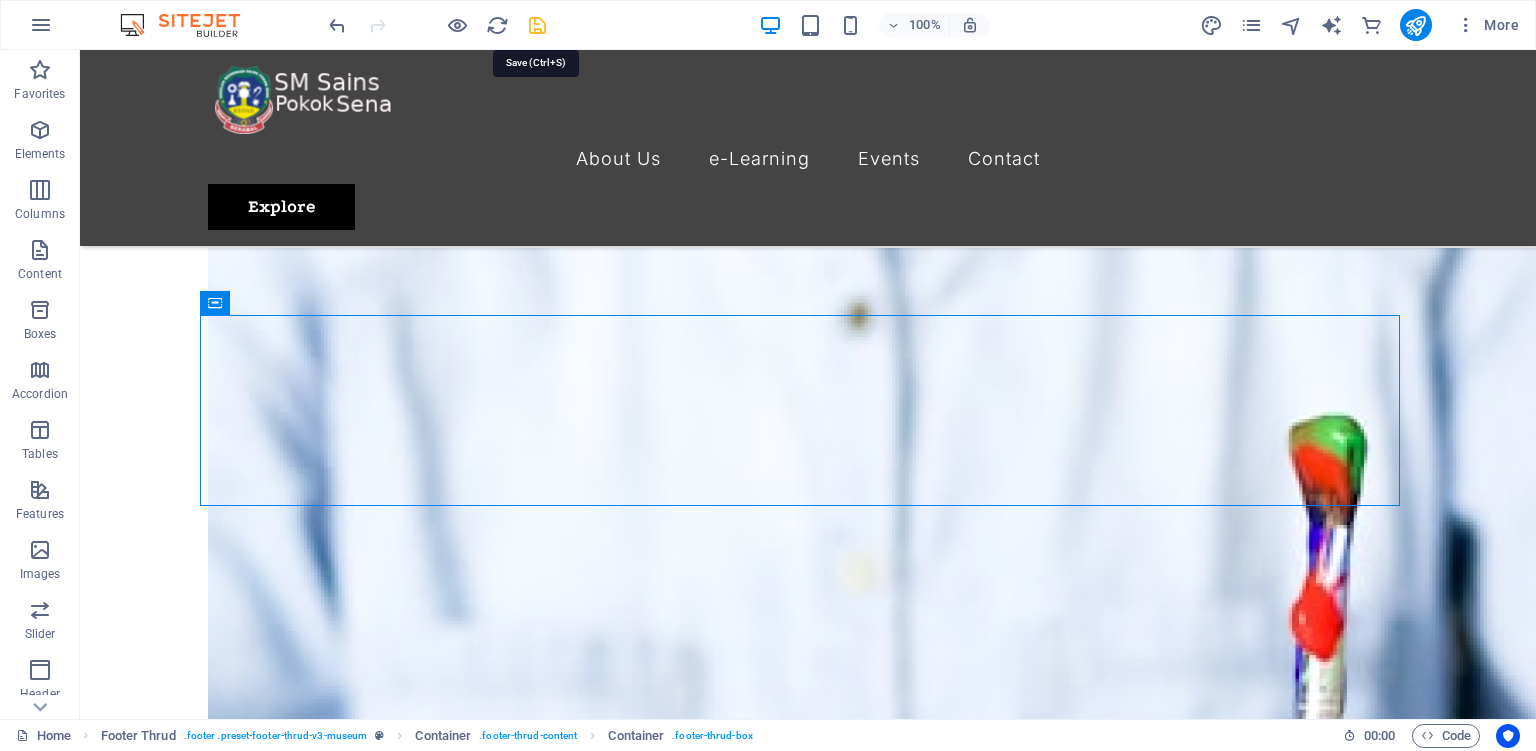 click at bounding box center [537, 25] 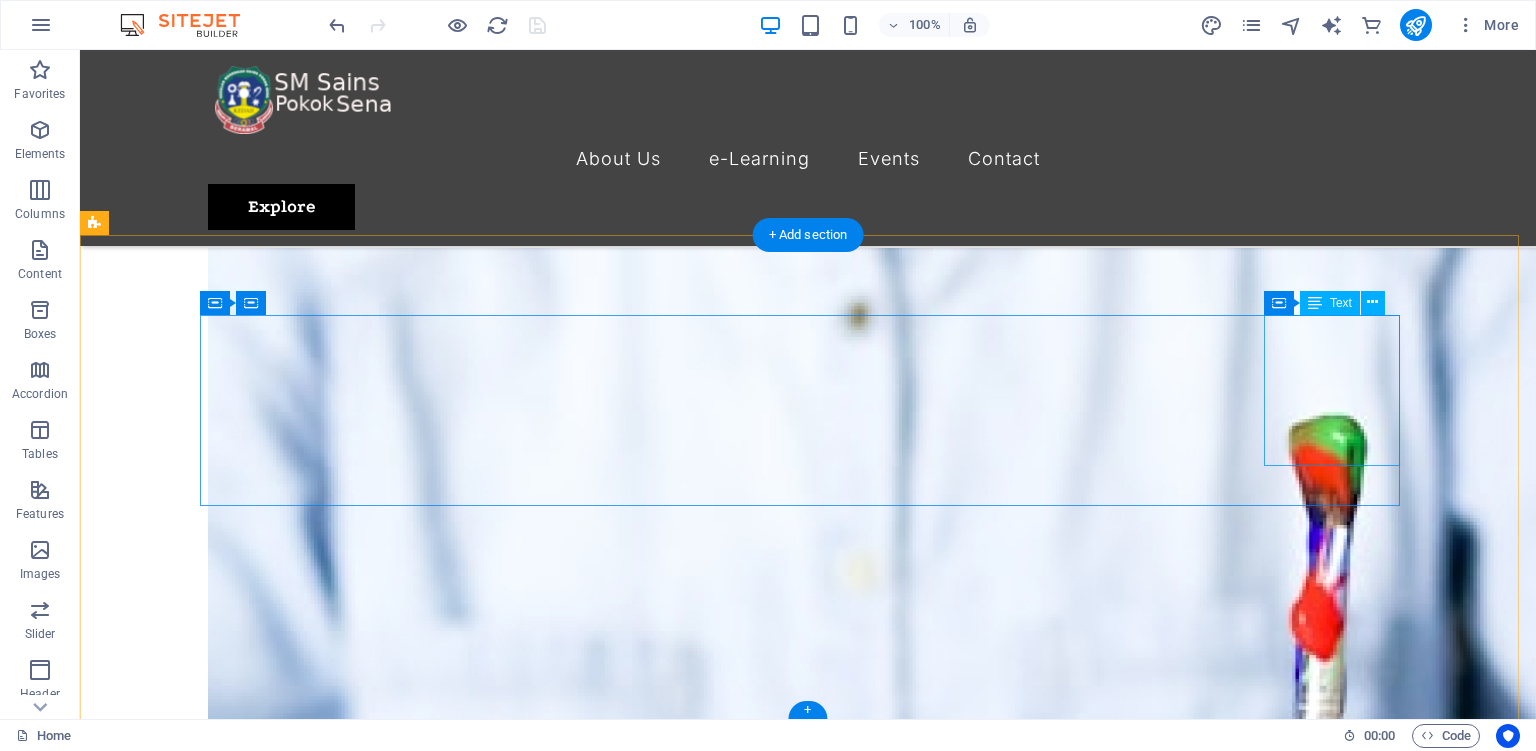 click on "[STREET] [CITY]
[PHONE]
[TIME]" at bounding box center [808, 9243] 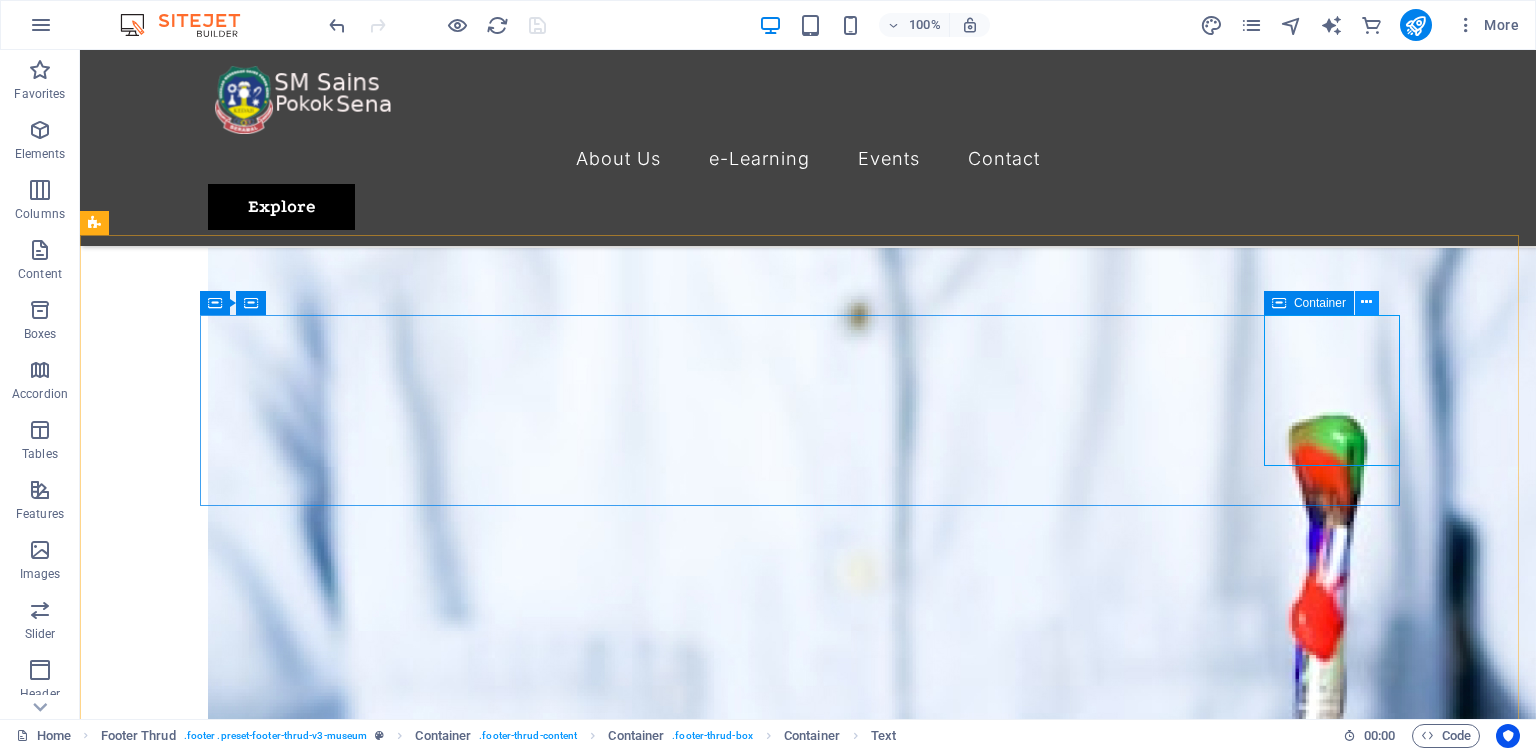 click at bounding box center (1367, 303) 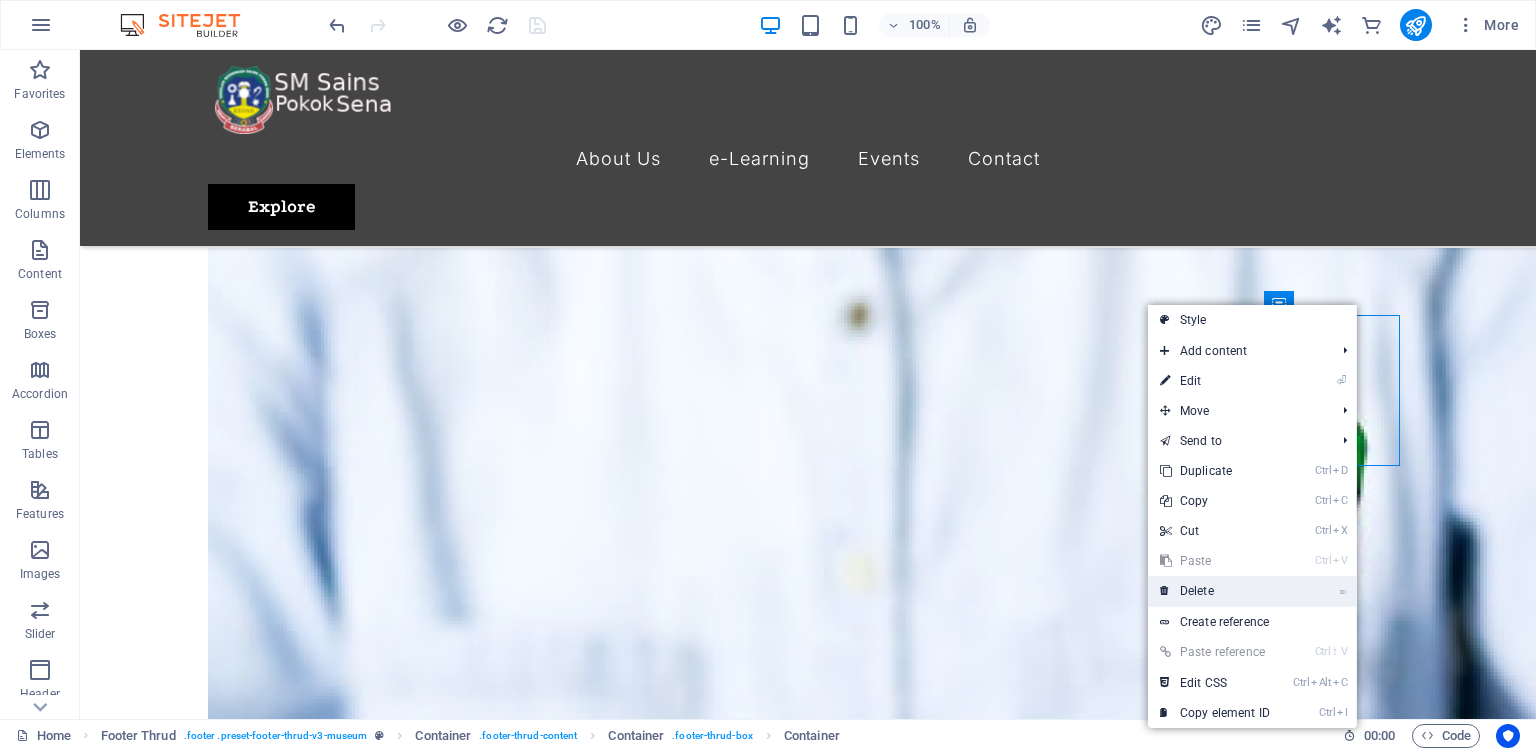 click on "⌦  Delete" at bounding box center (1215, 591) 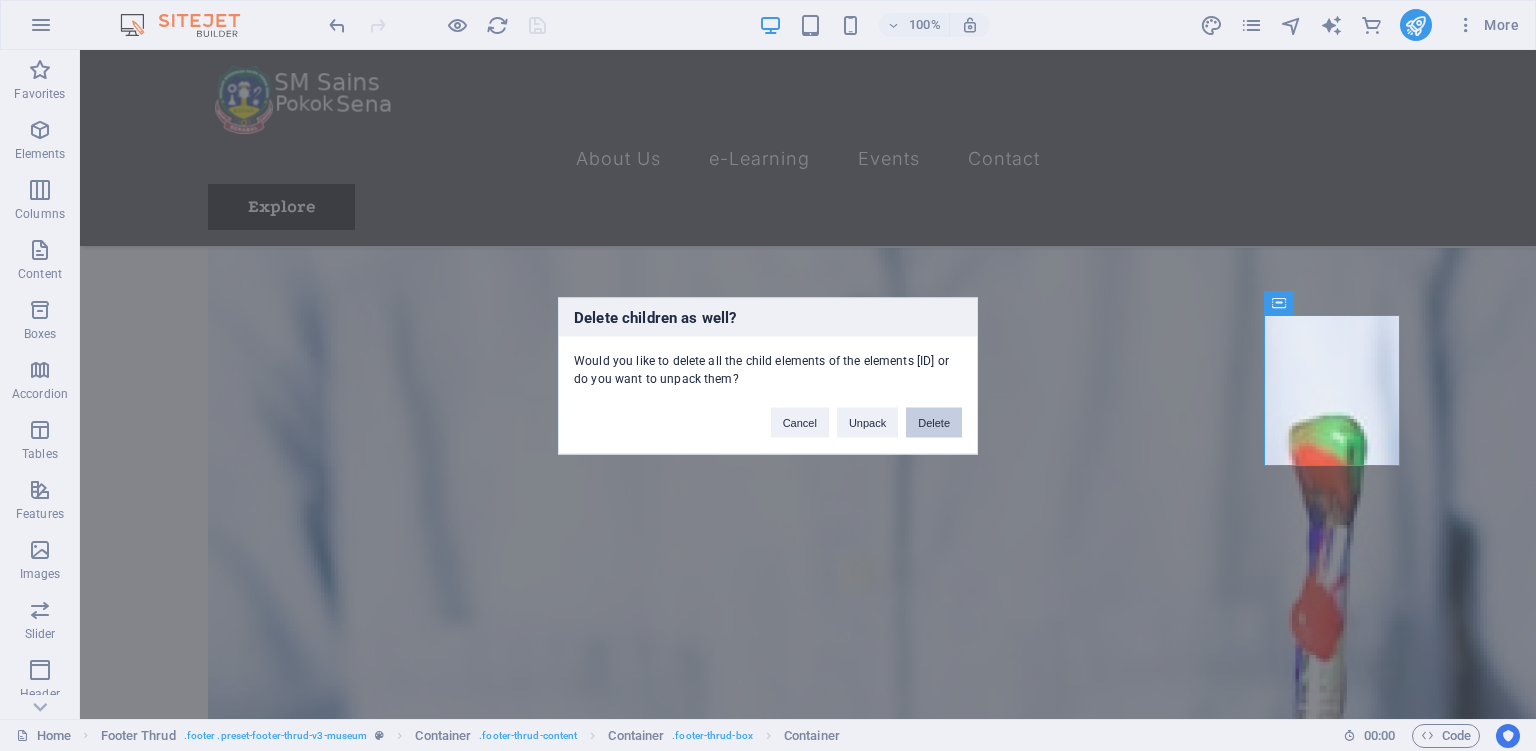 click on "Delete" at bounding box center [934, 422] 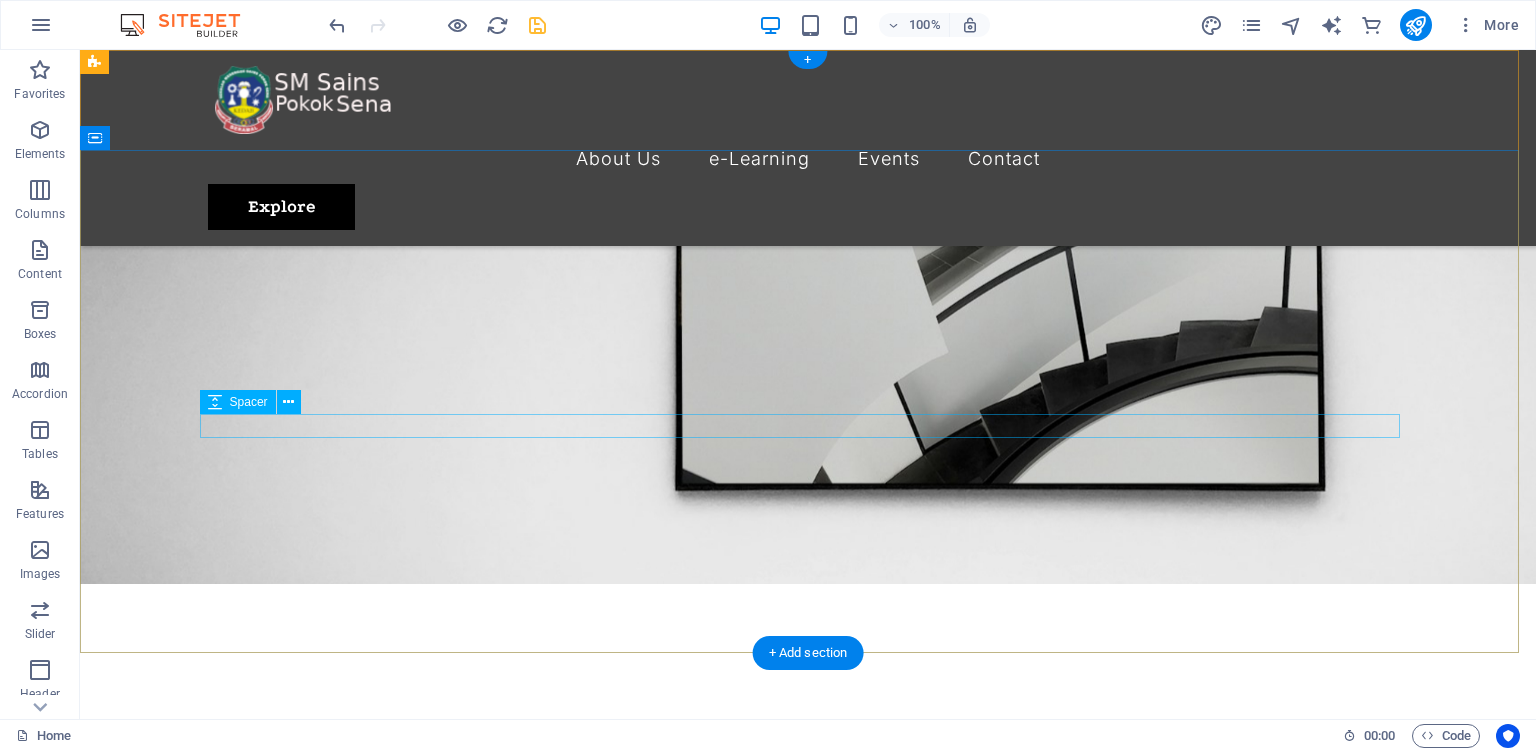 scroll, scrollTop: 0, scrollLeft: 0, axis: both 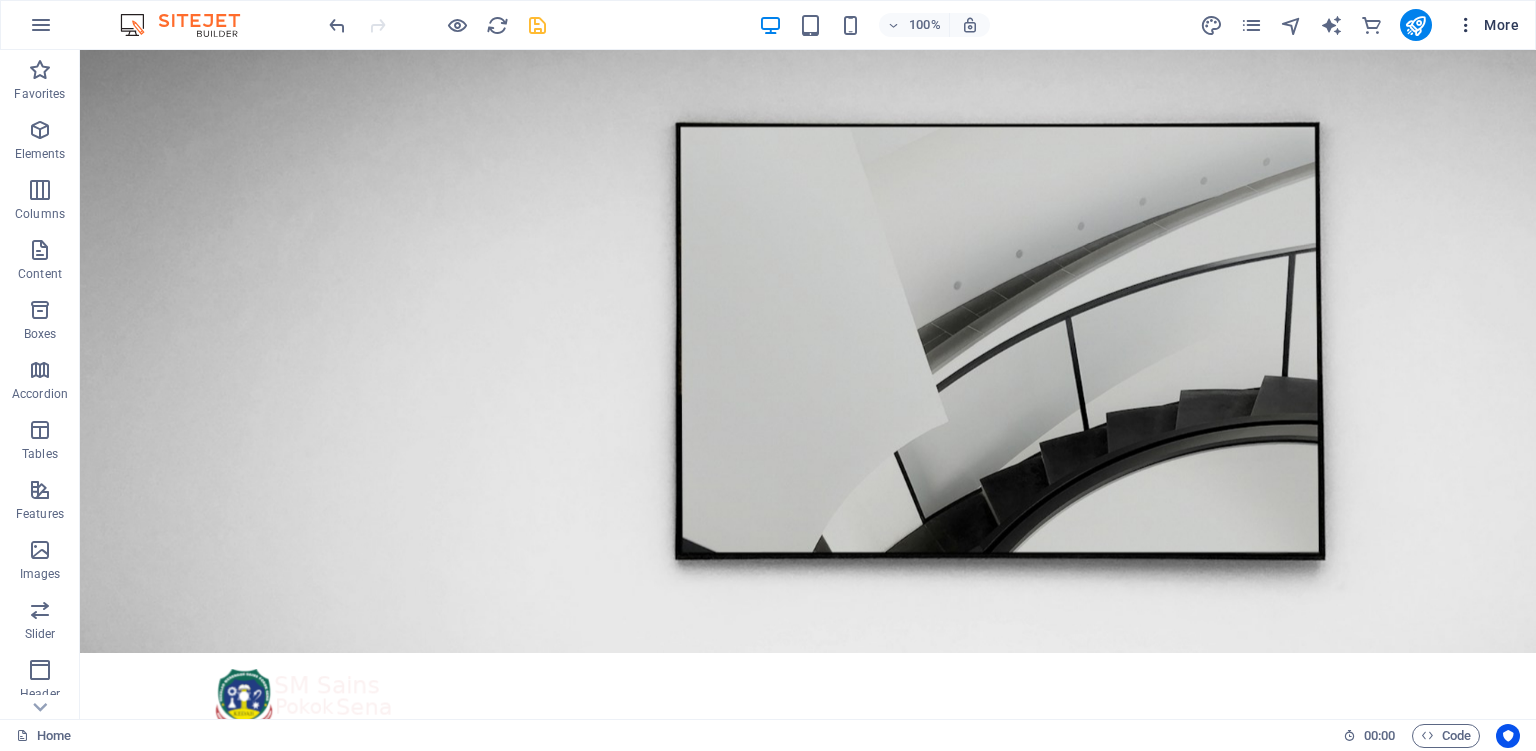 click on "More" at bounding box center (1487, 25) 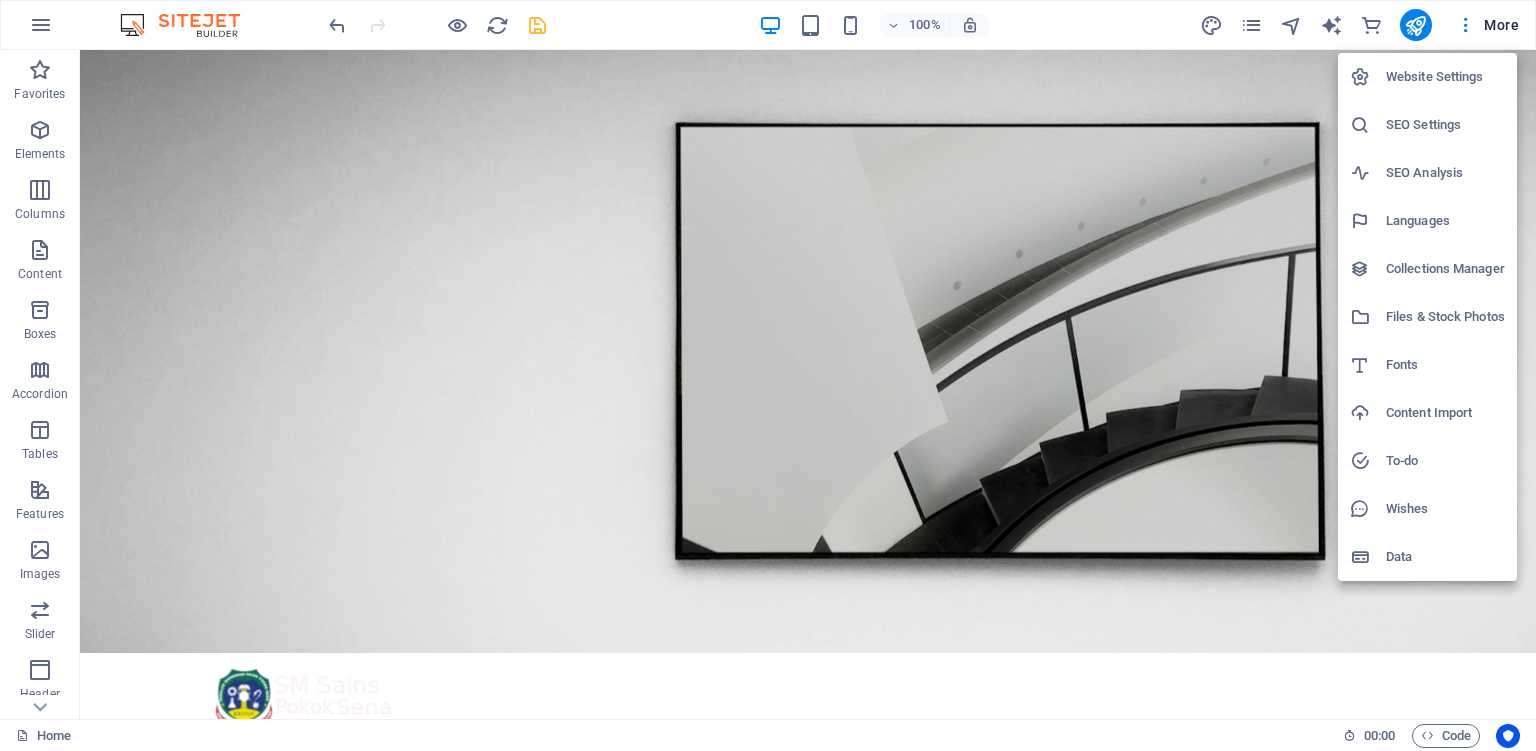 click on "Website Settings" at bounding box center (1445, 77) 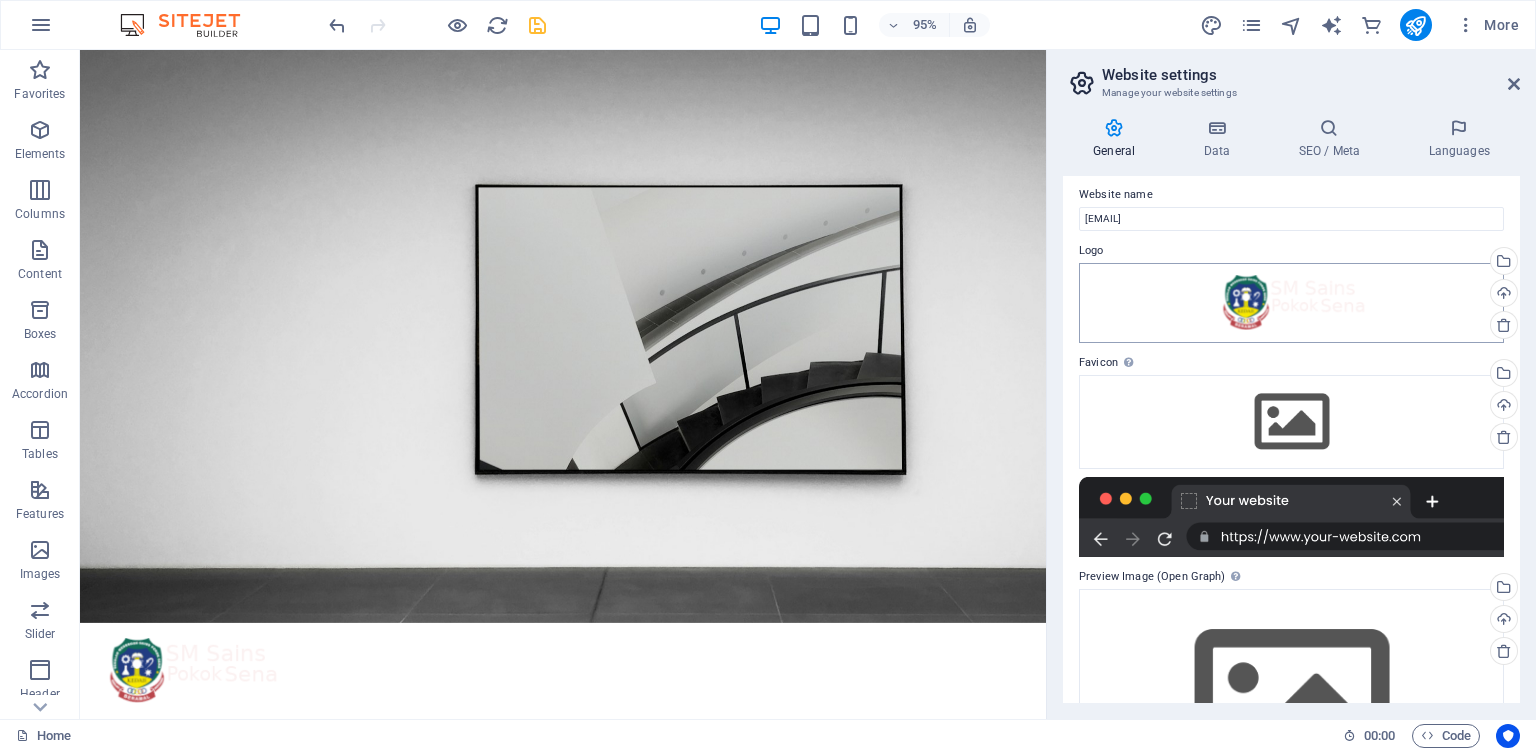 scroll, scrollTop: 0, scrollLeft: 0, axis: both 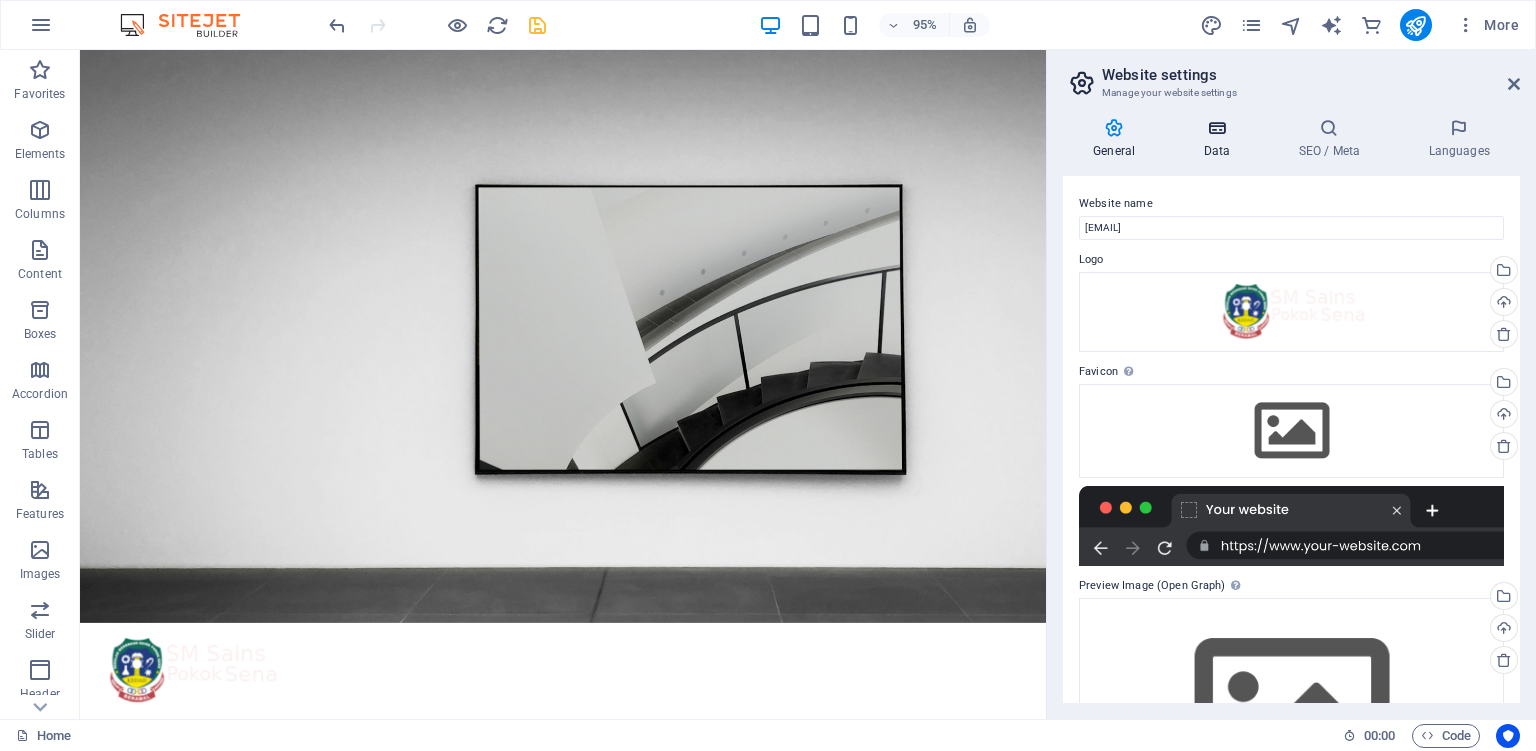click at bounding box center (1216, 128) 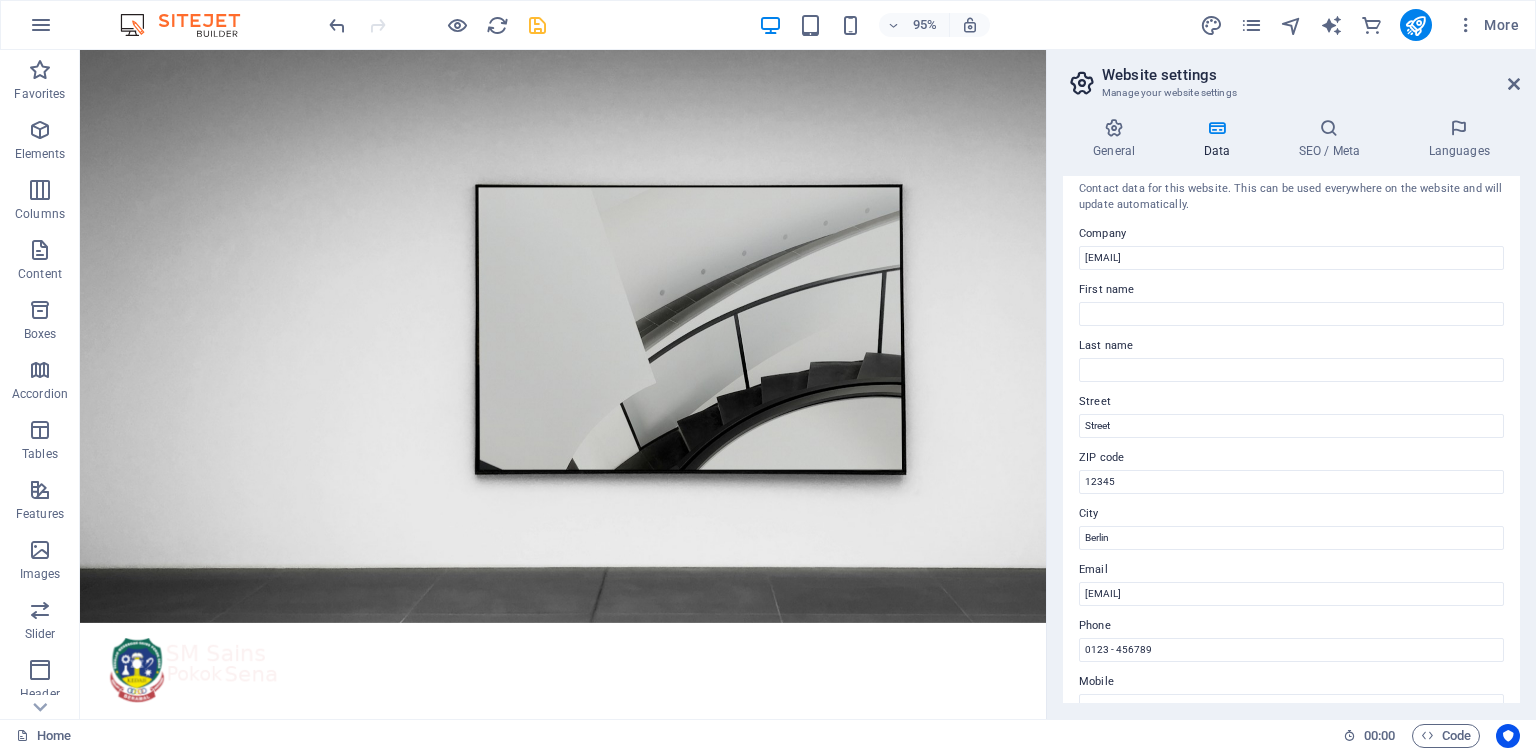scroll, scrollTop: 0, scrollLeft: 0, axis: both 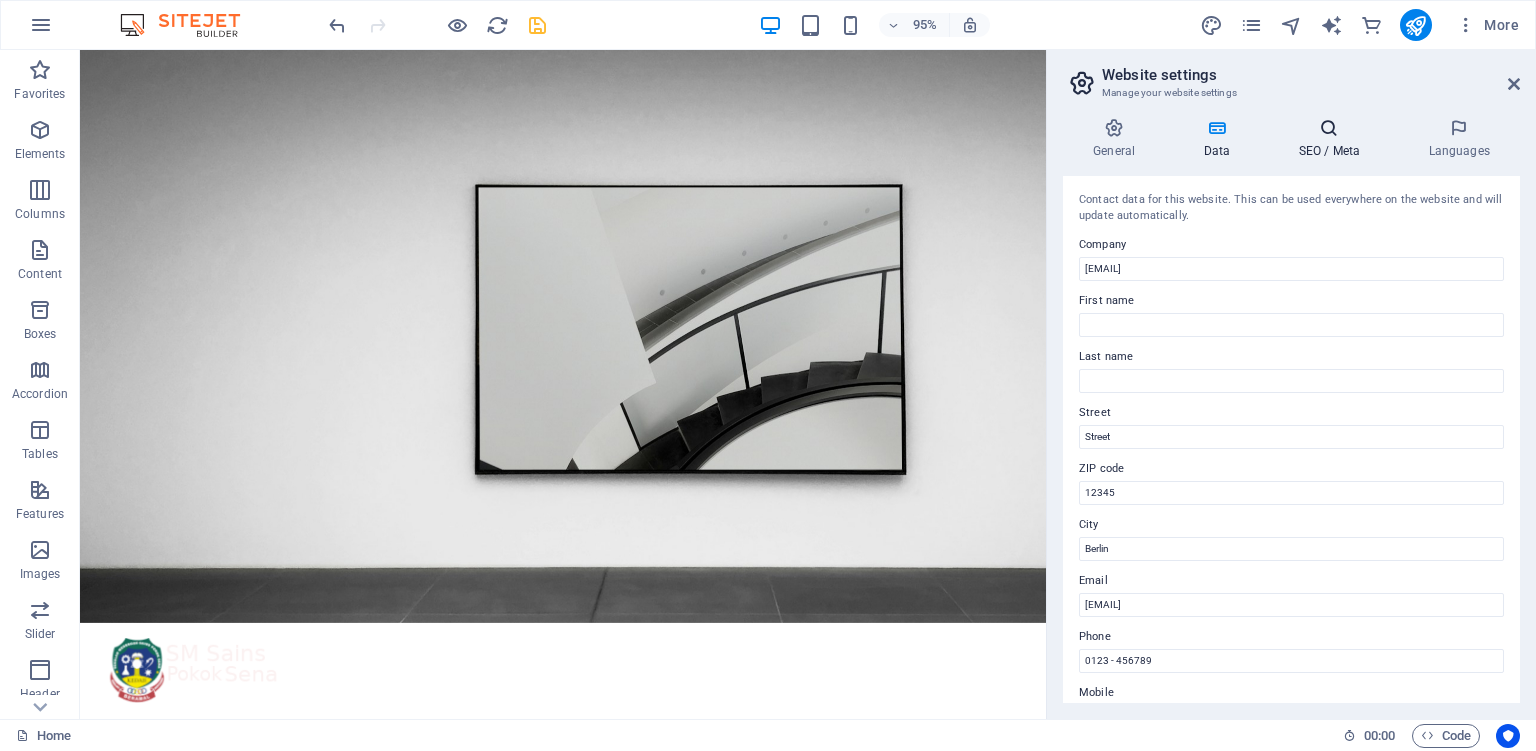 click at bounding box center (1329, 128) 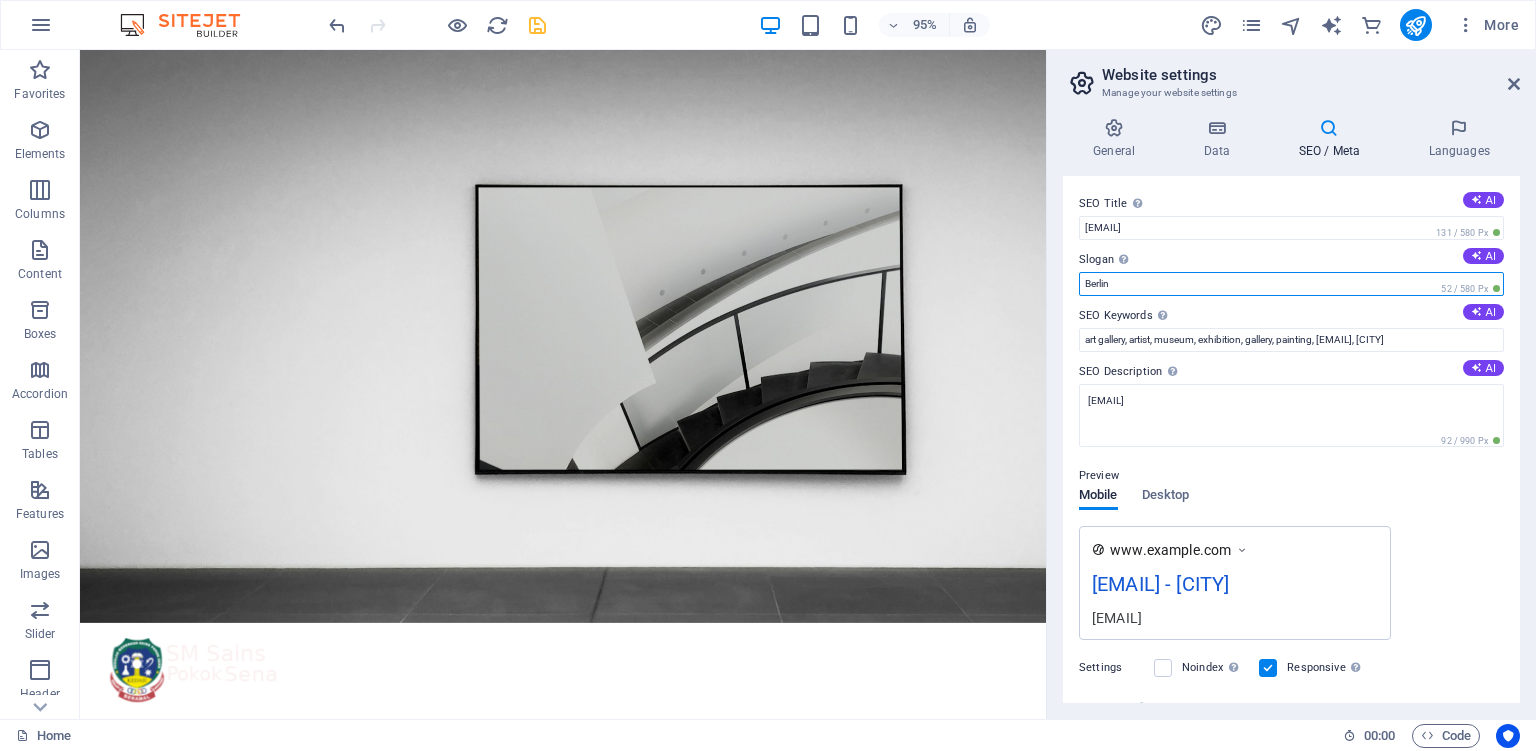 click on "Berlin" at bounding box center [1291, 284] 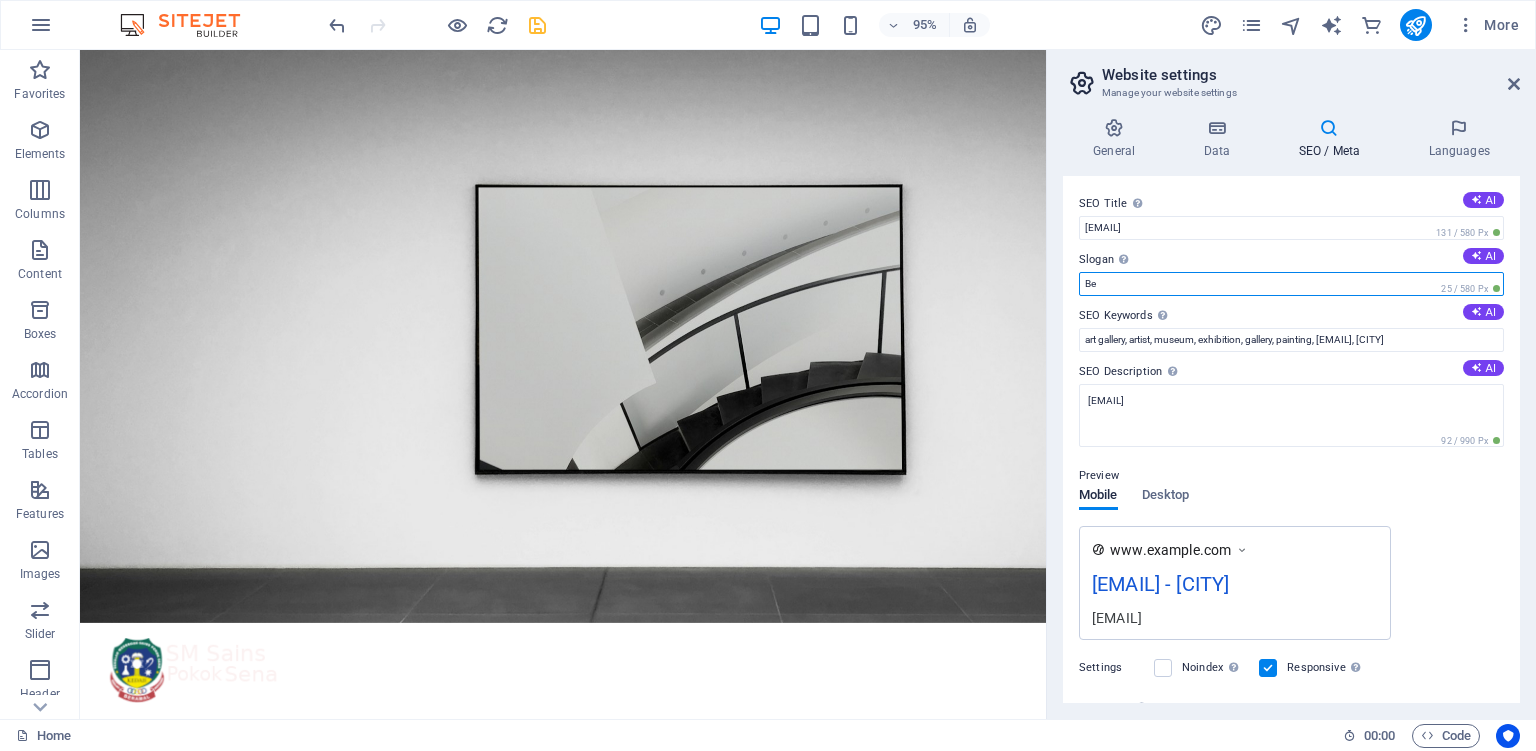 type on "B" 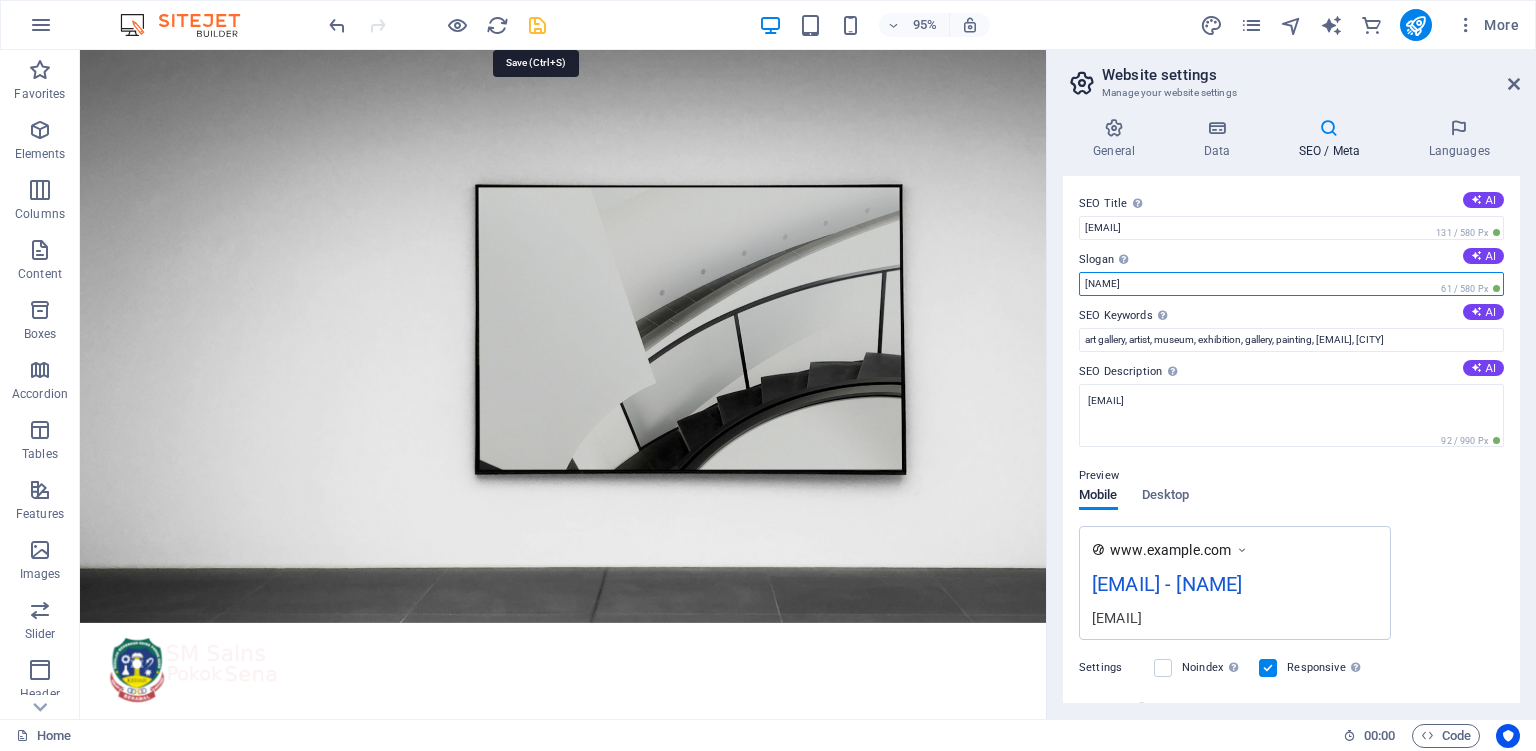 type on "[NAME]" 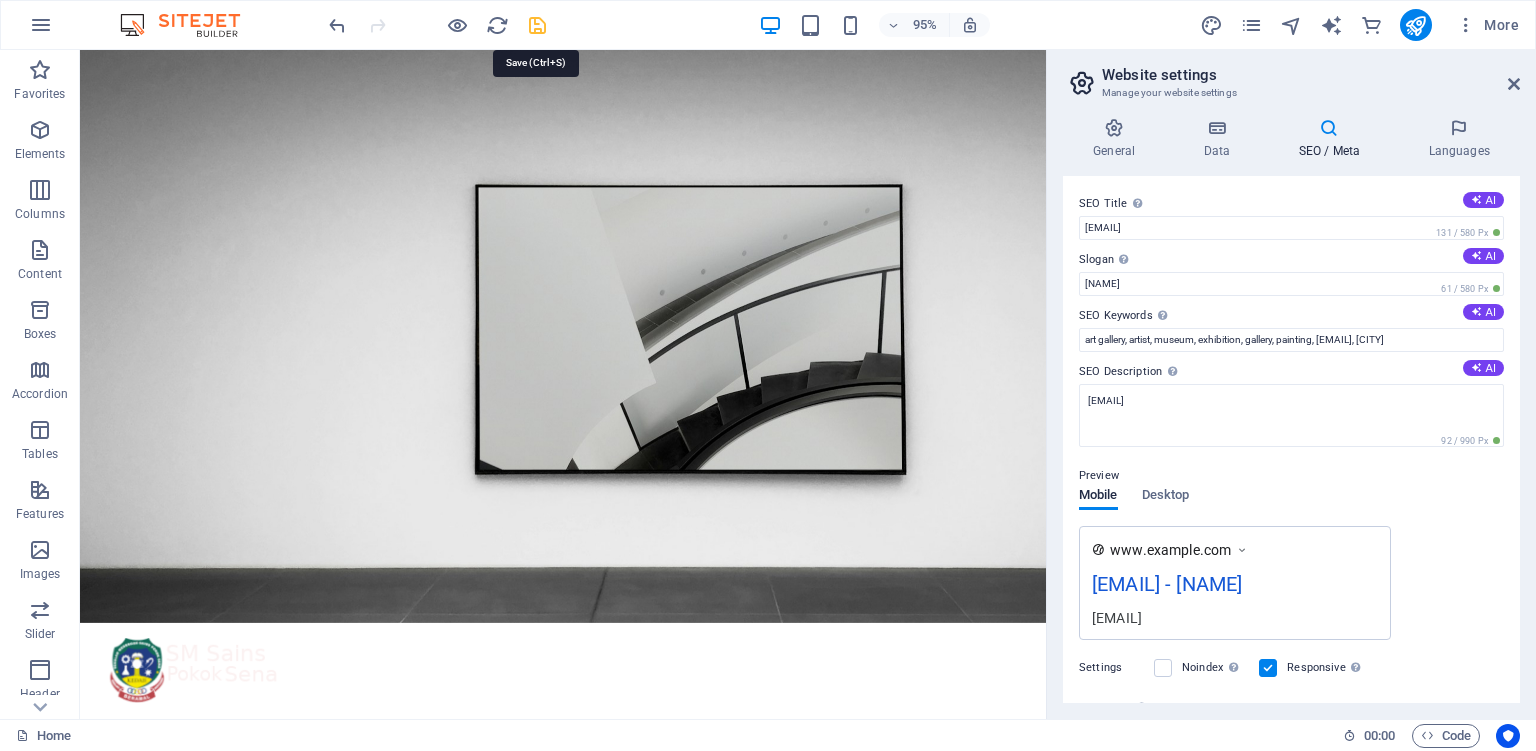 click at bounding box center (537, 25) 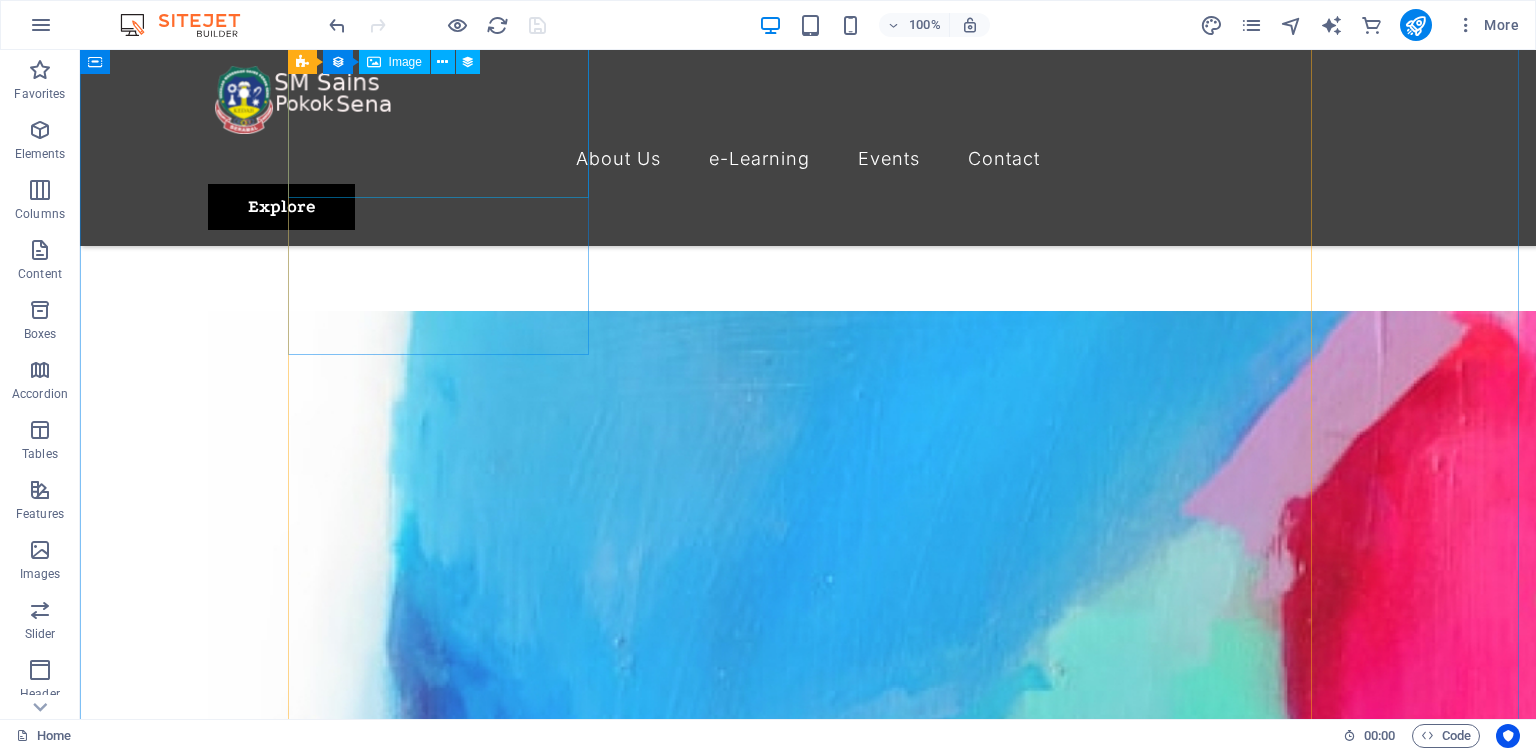 scroll, scrollTop: 633, scrollLeft: 0, axis: vertical 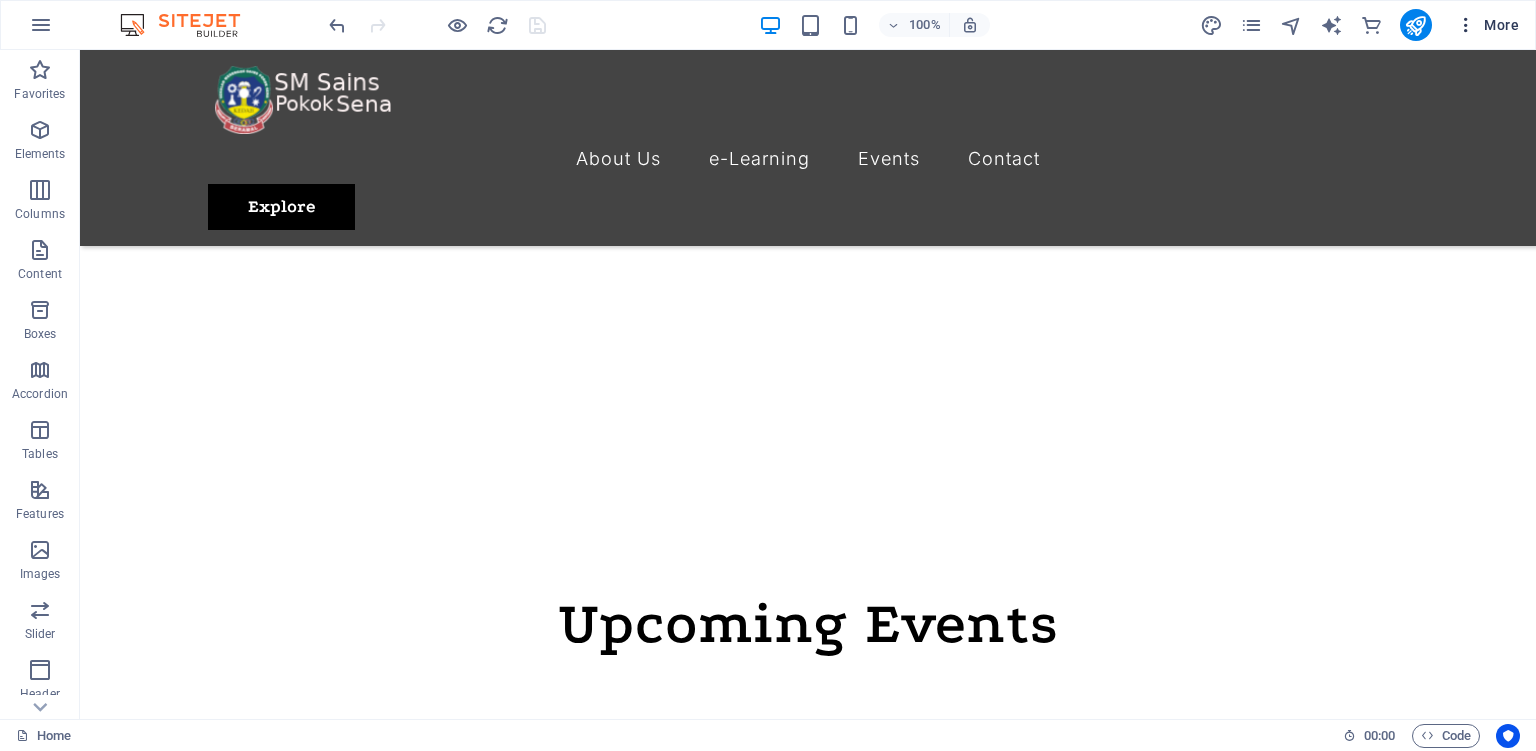click on "More" at bounding box center [1487, 25] 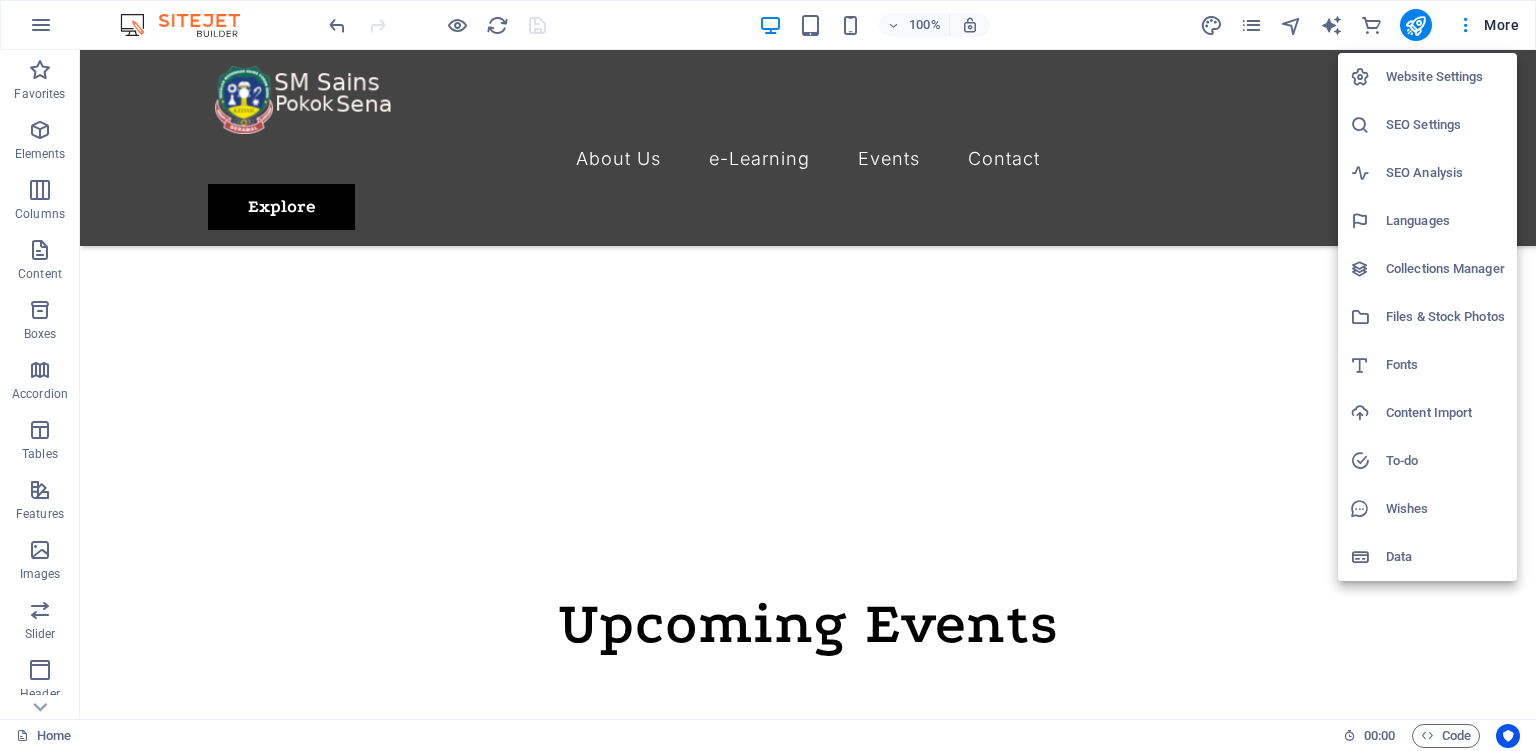 click on "Website Settings" at bounding box center [1445, 77] 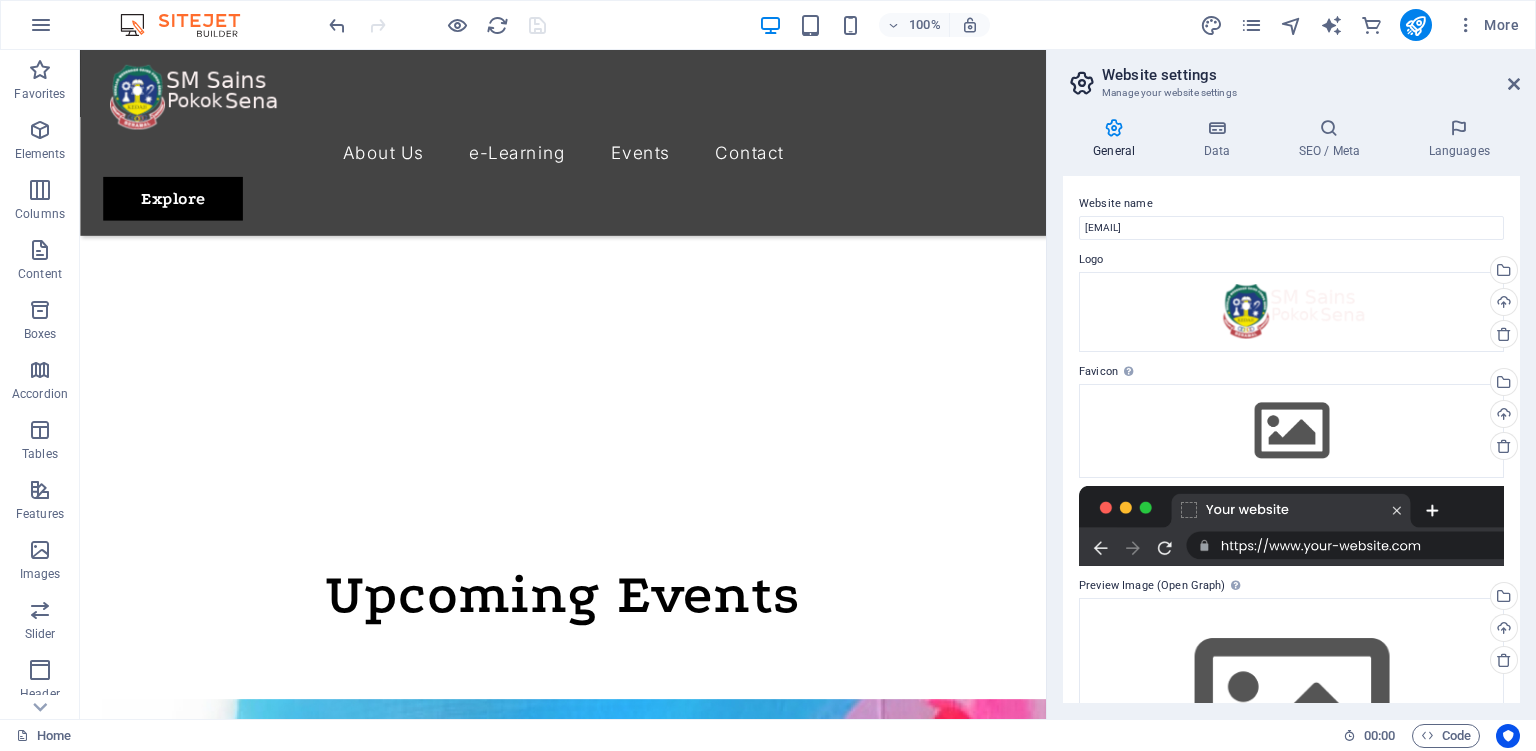 scroll, scrollTop: 665, scrollLeft: 0, axis: vertical 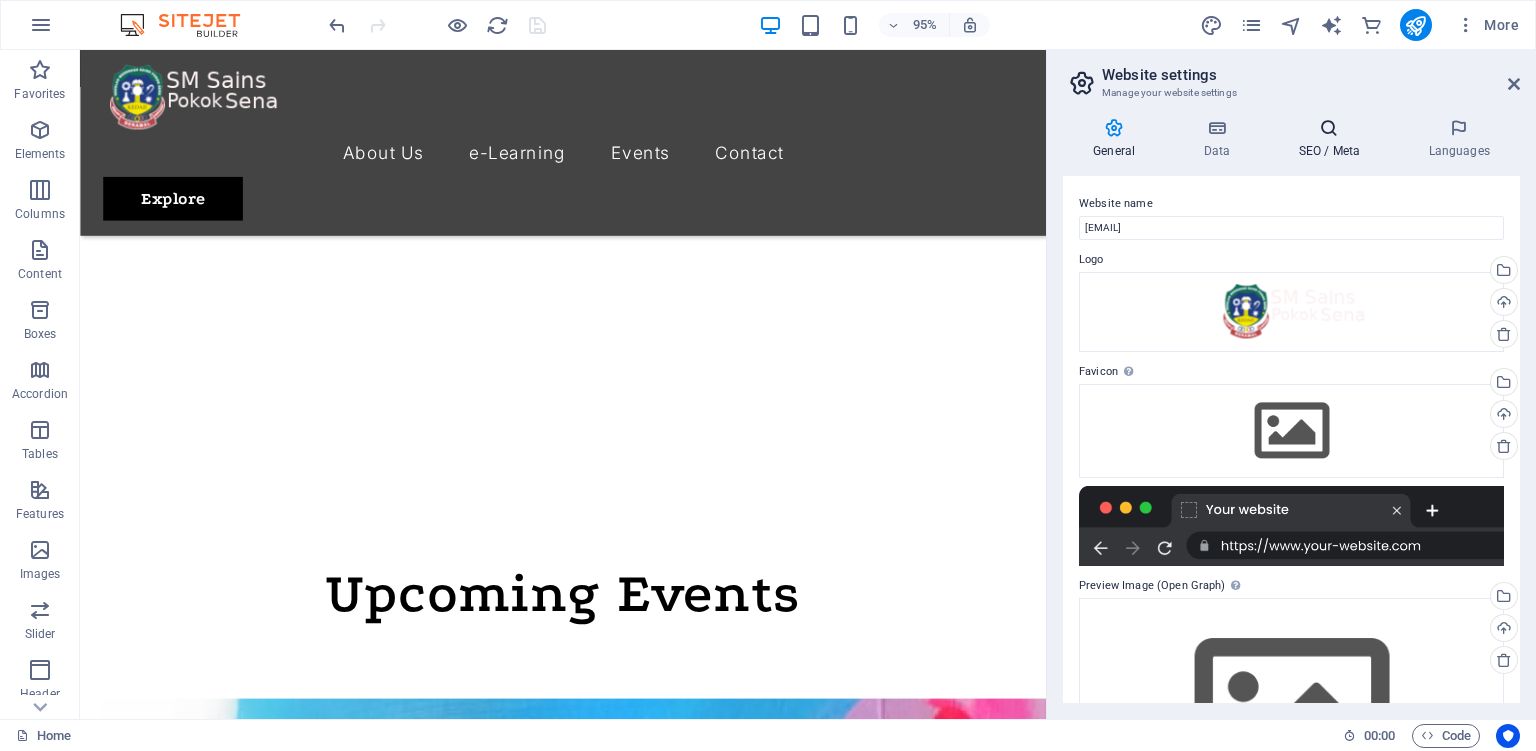 click on "SEO / Meta" at bounding box center [1333, 139] 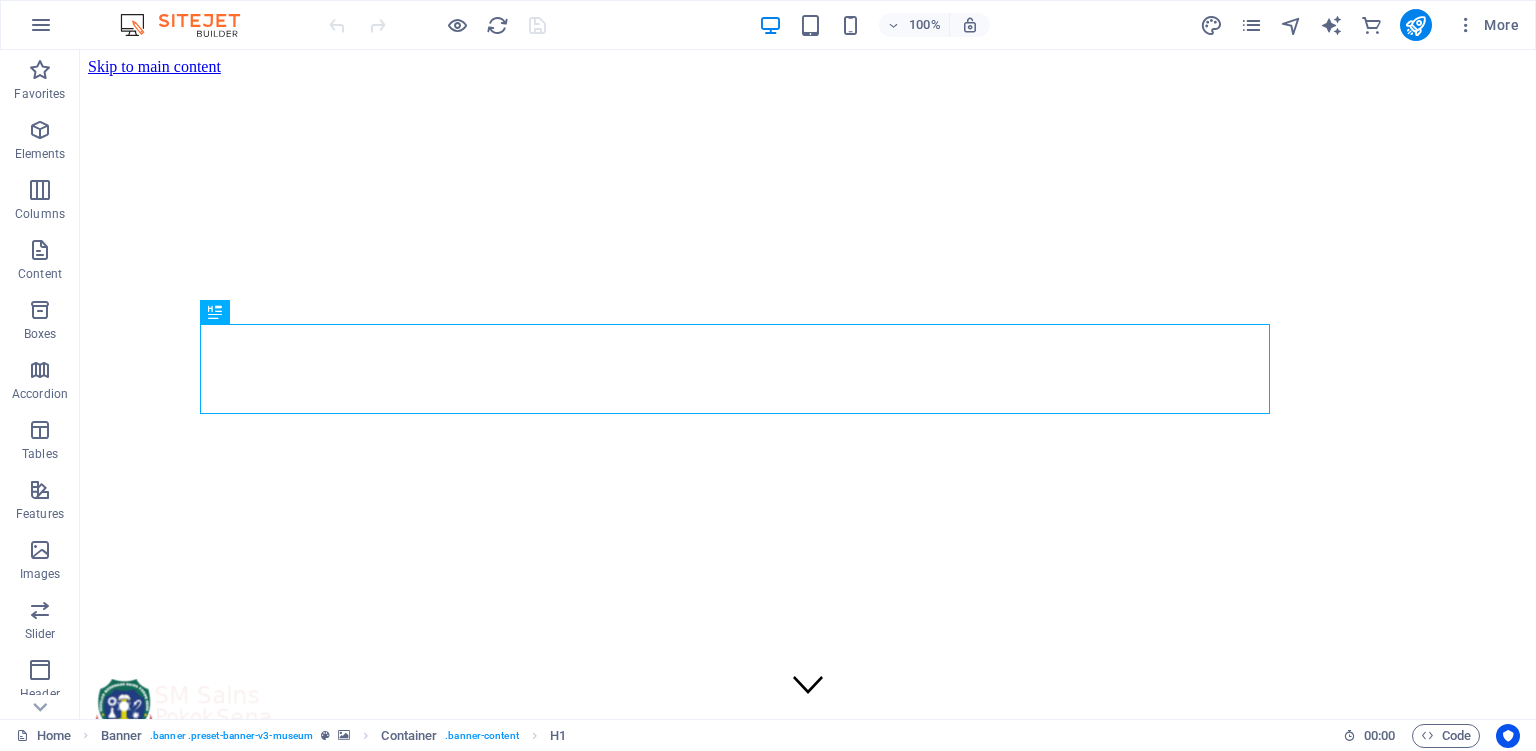 scroll, scrollTop: 0, scrollLeft: 0, axis: both 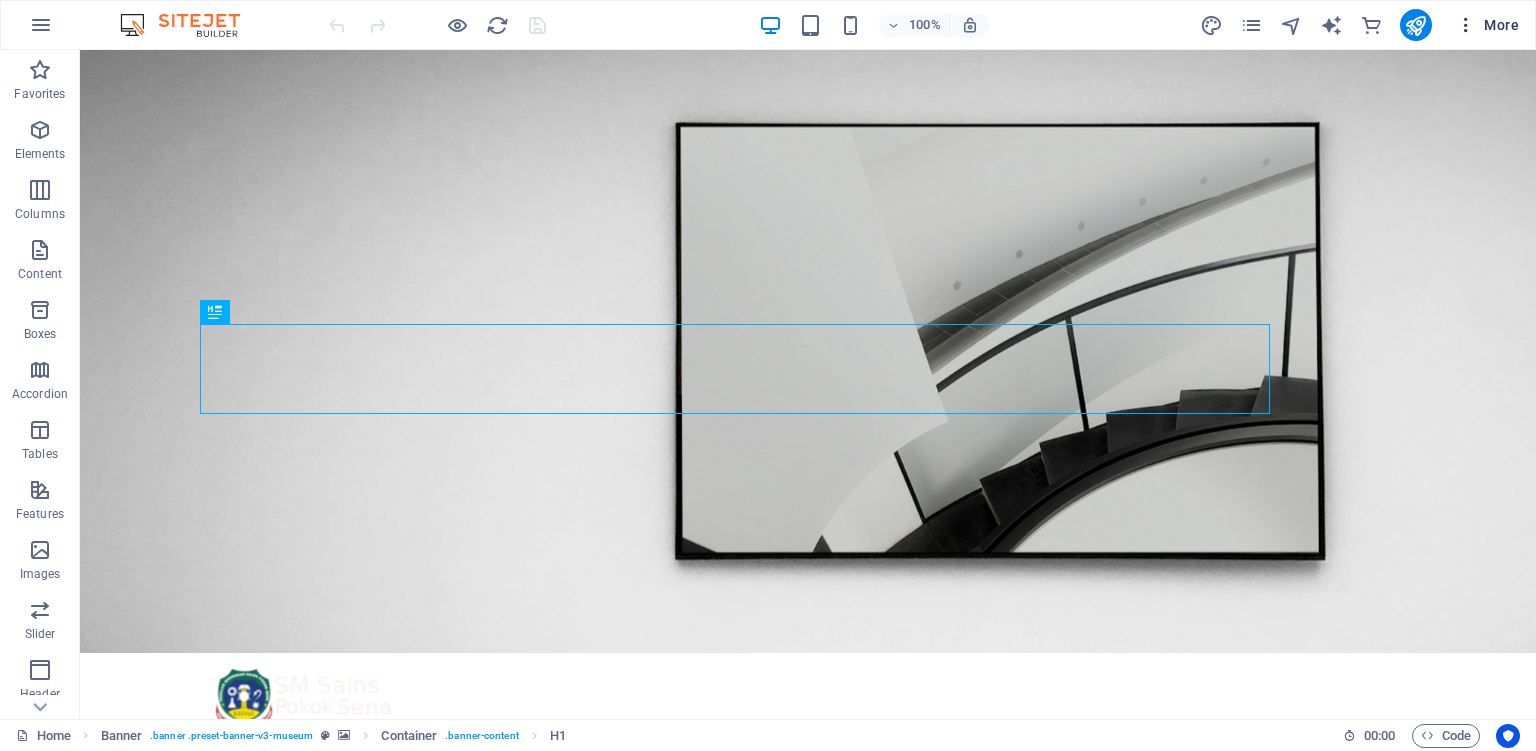 click on "More" at bounding box center (1487, 25) 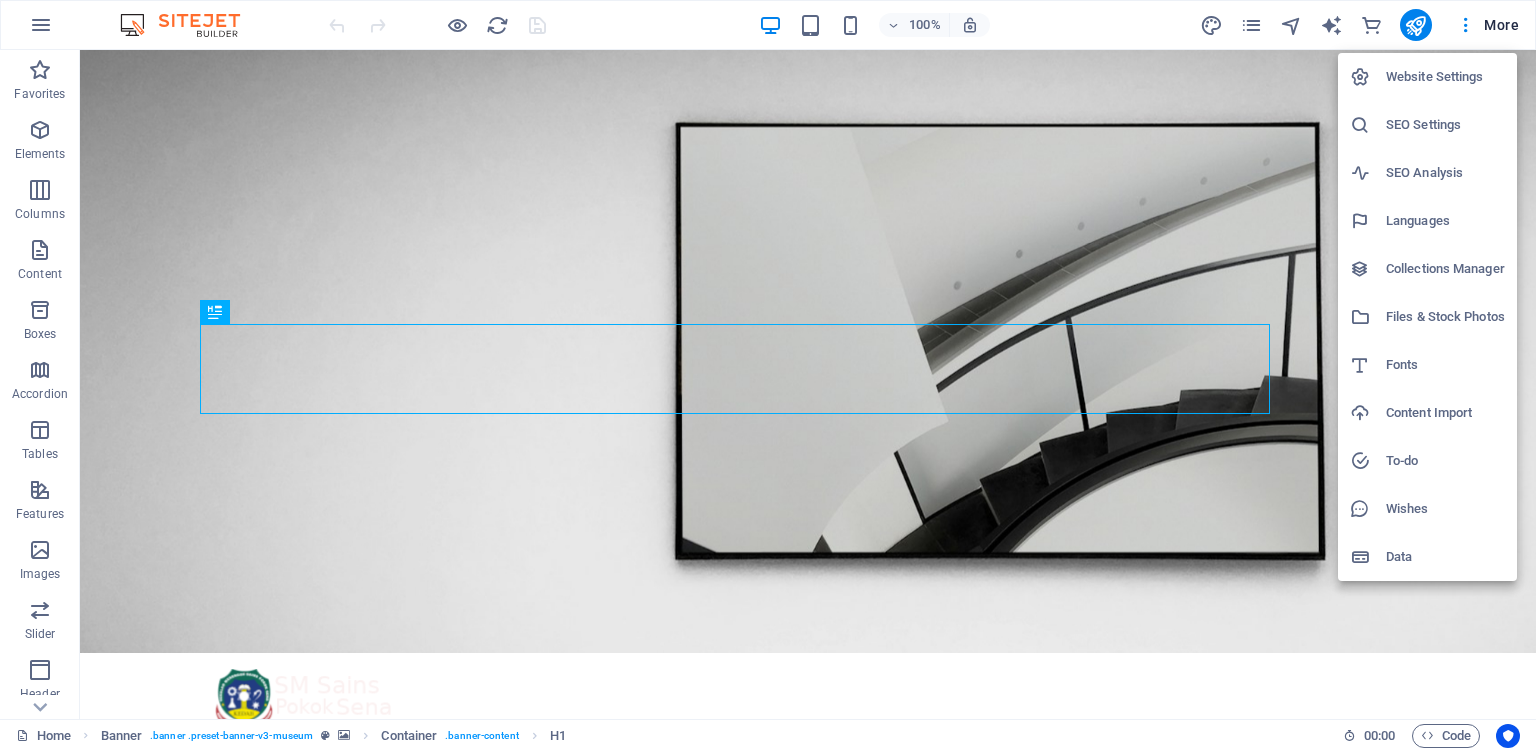 click on "Website Settings" at bounding box center (1445, 77) 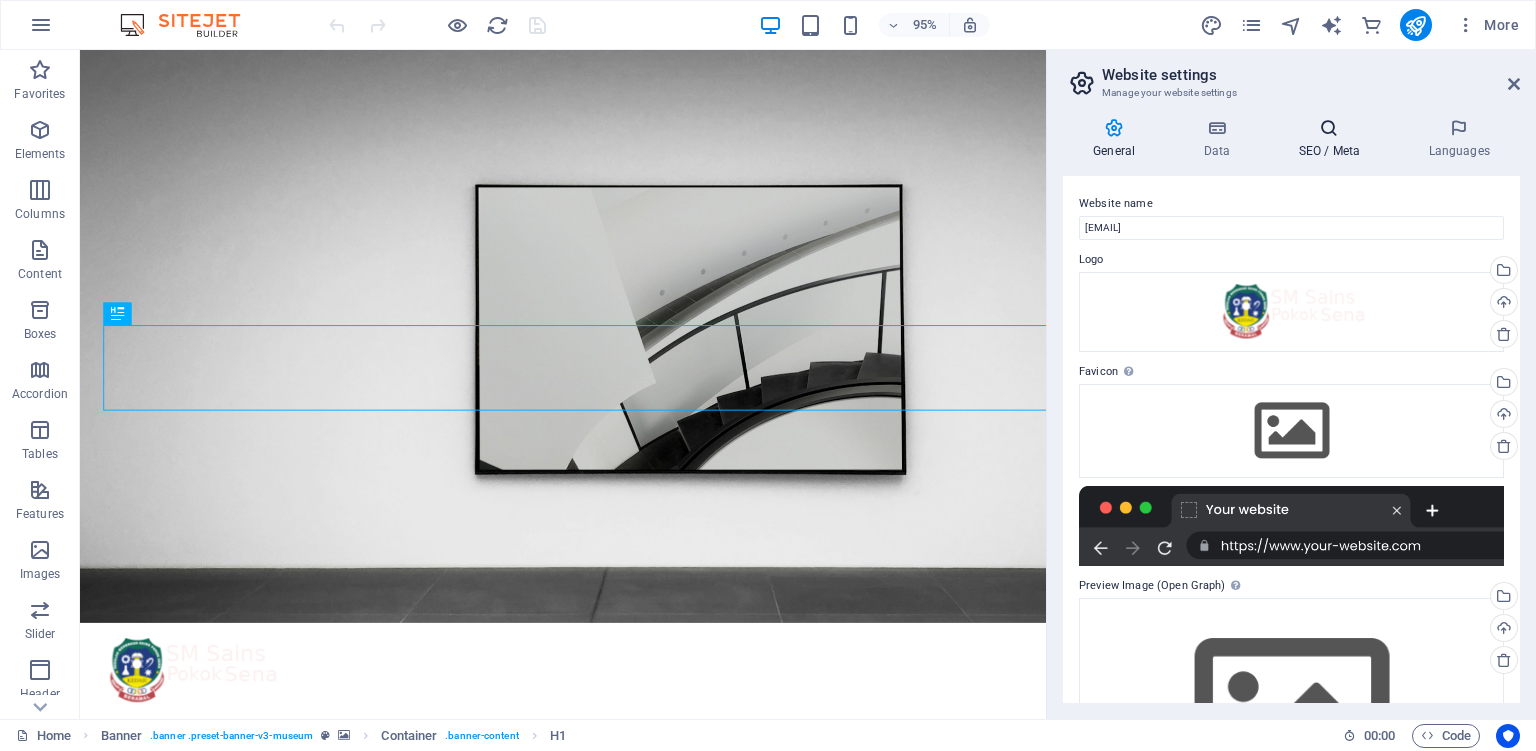 click on "SEO / Meta" at bounding box center [1333, 139] 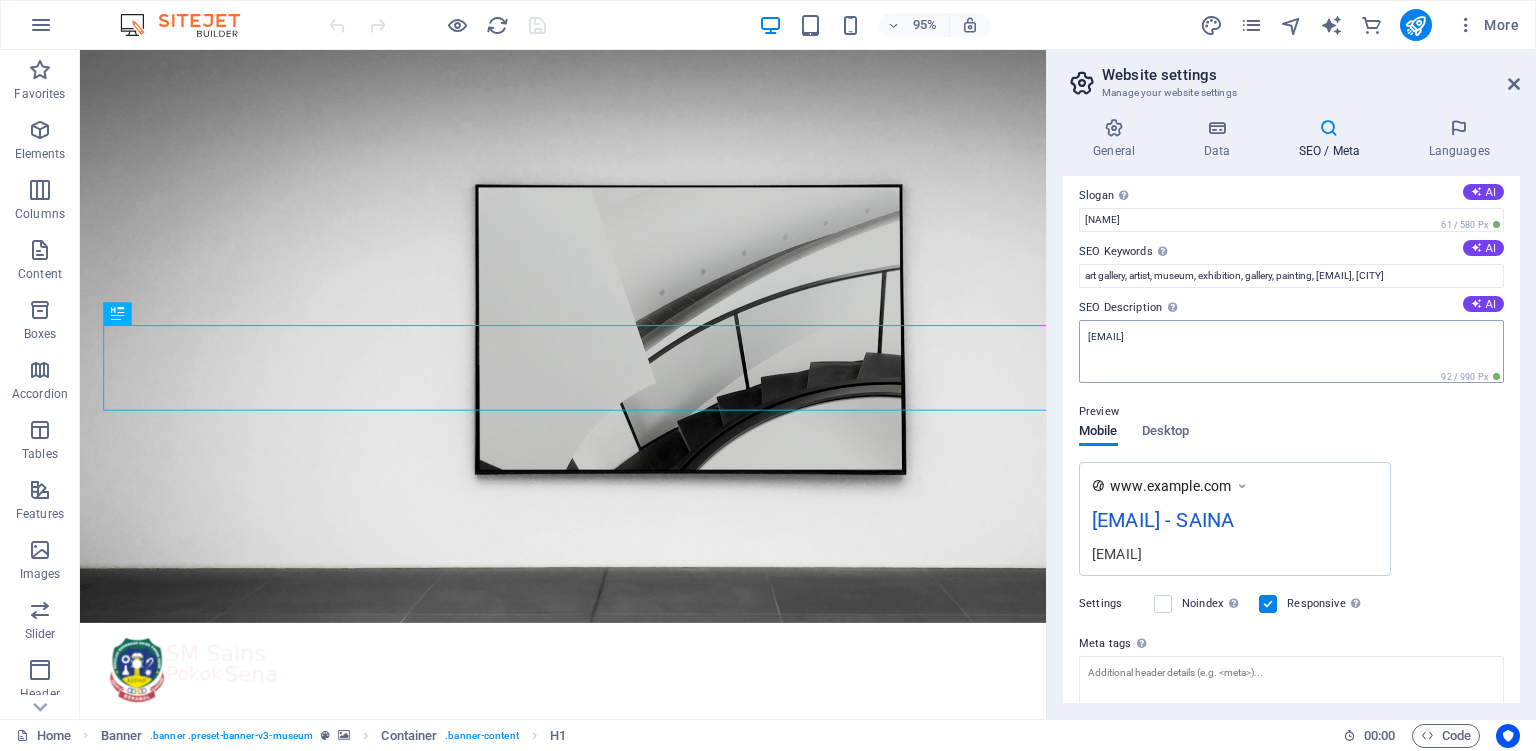 scroll, scrollTop: 0, scrollLeft: 0, axis: both 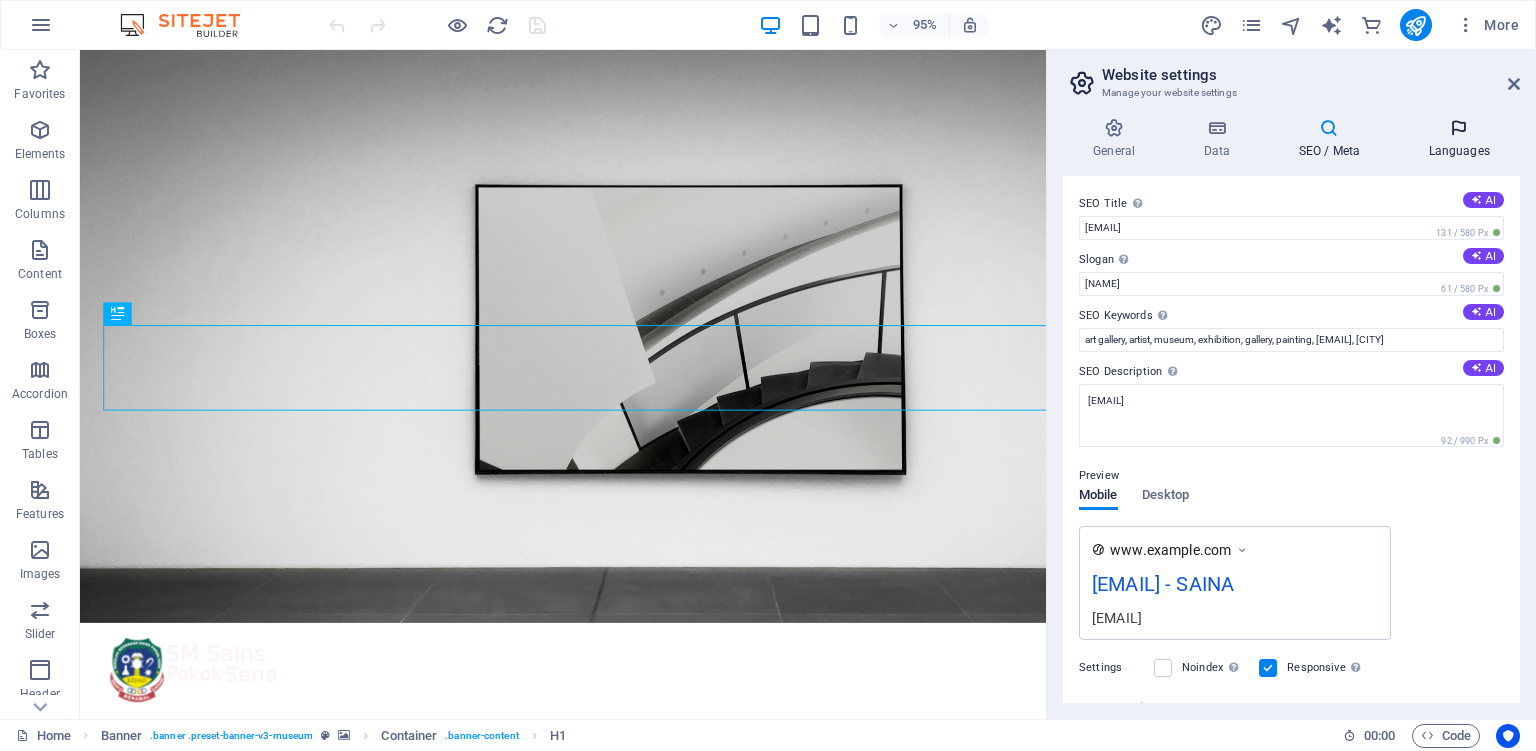 click at bounding box center [1459, 128] 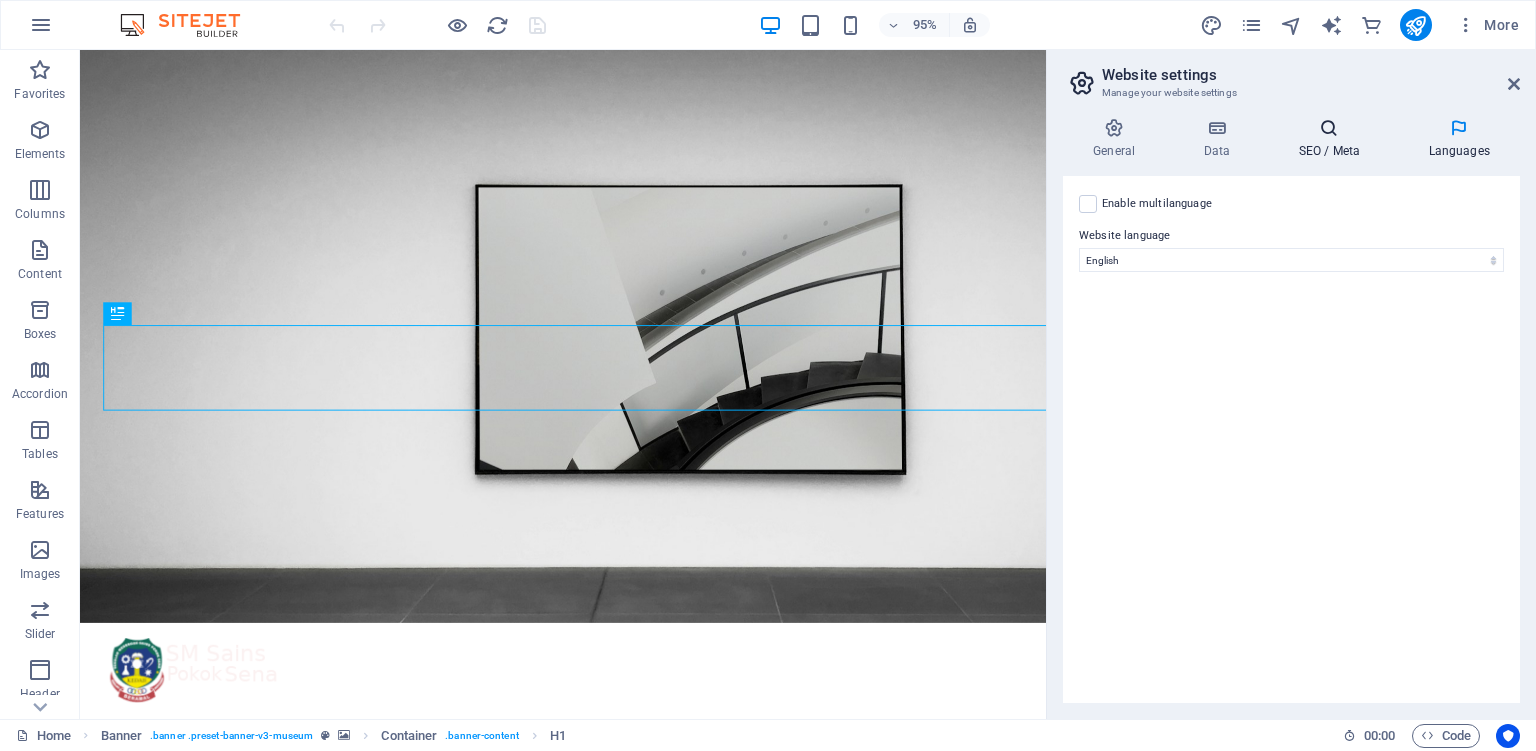 click at bounding box center (1329, 128) 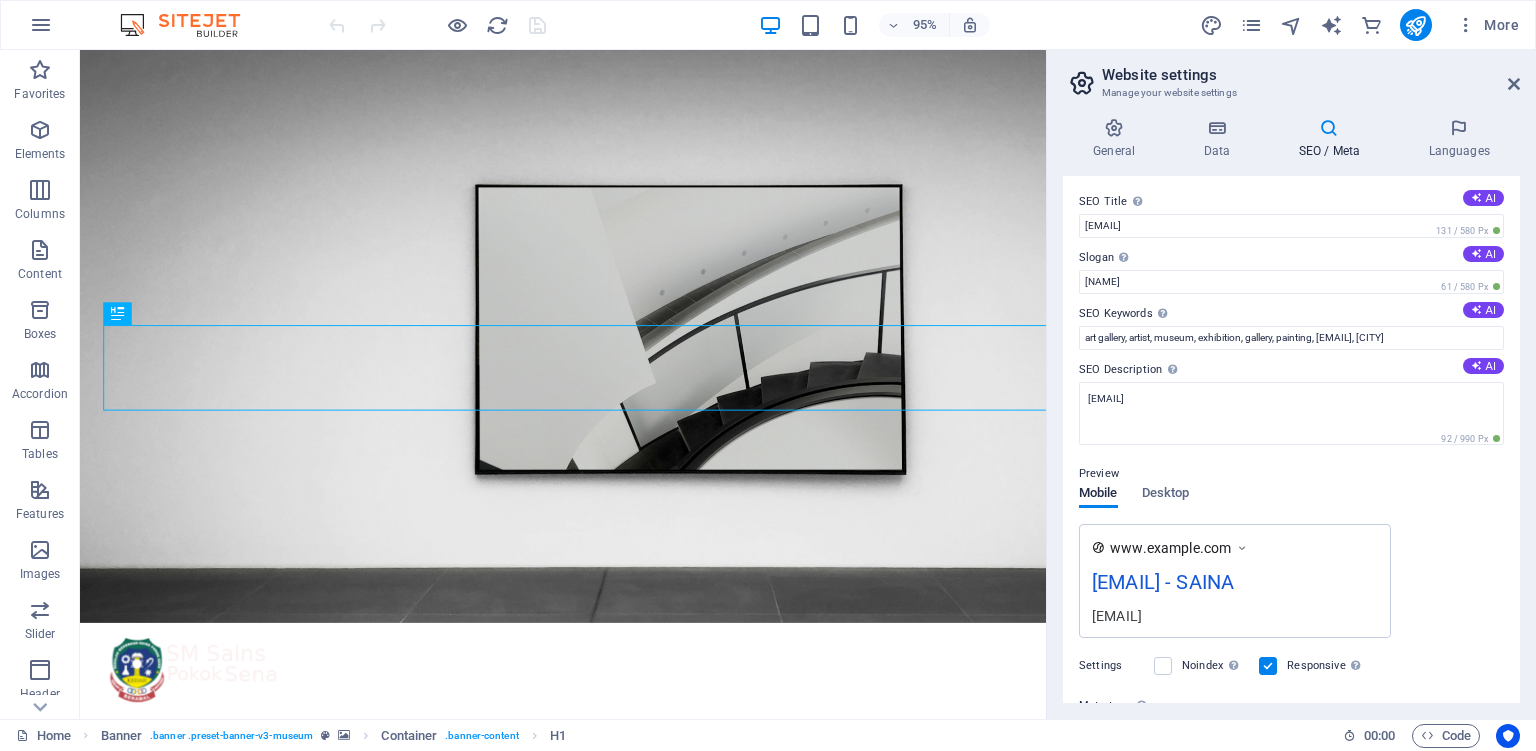 scroll, scrollTop: 0, scrollLeft: 0, axis: both 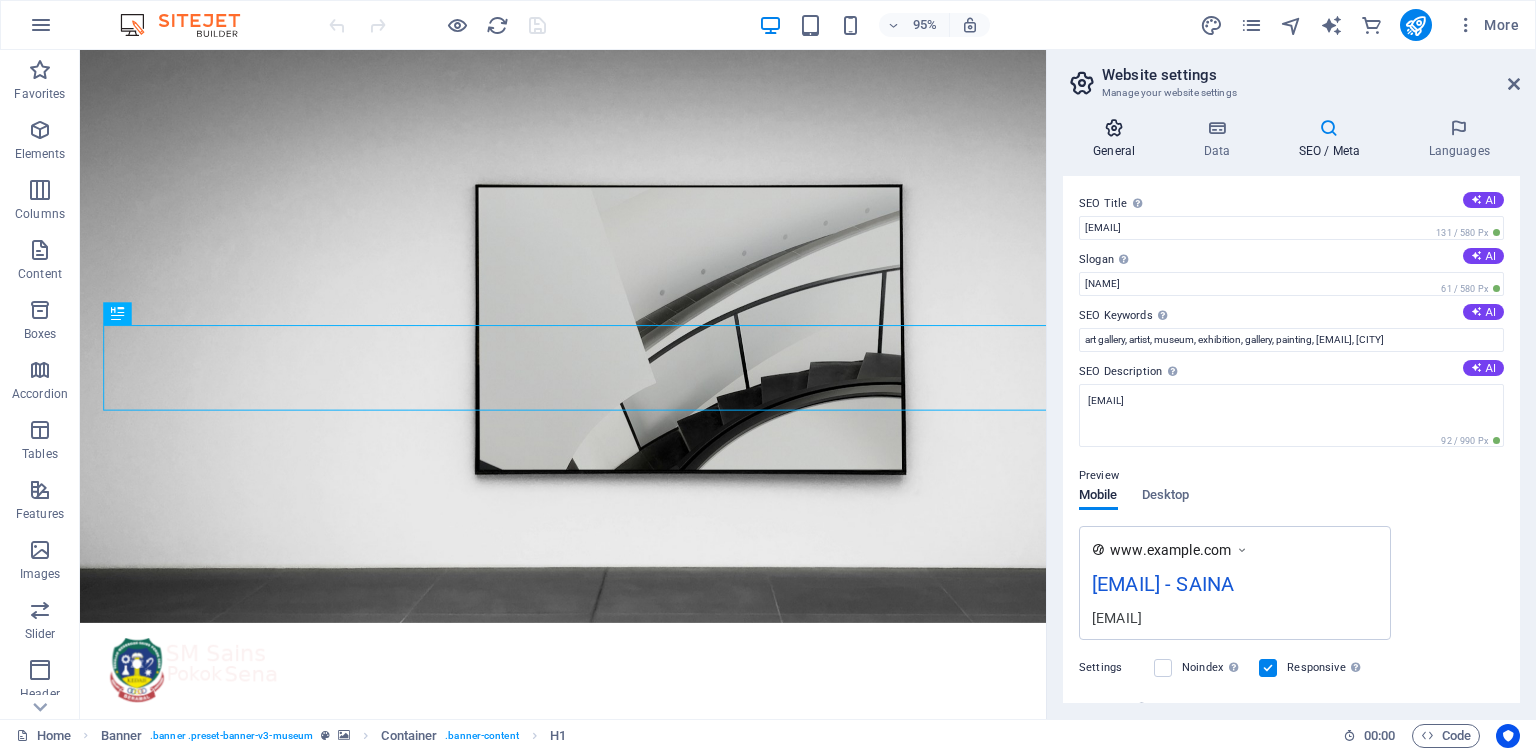 click on "General" at bounding box center [1118, 139] 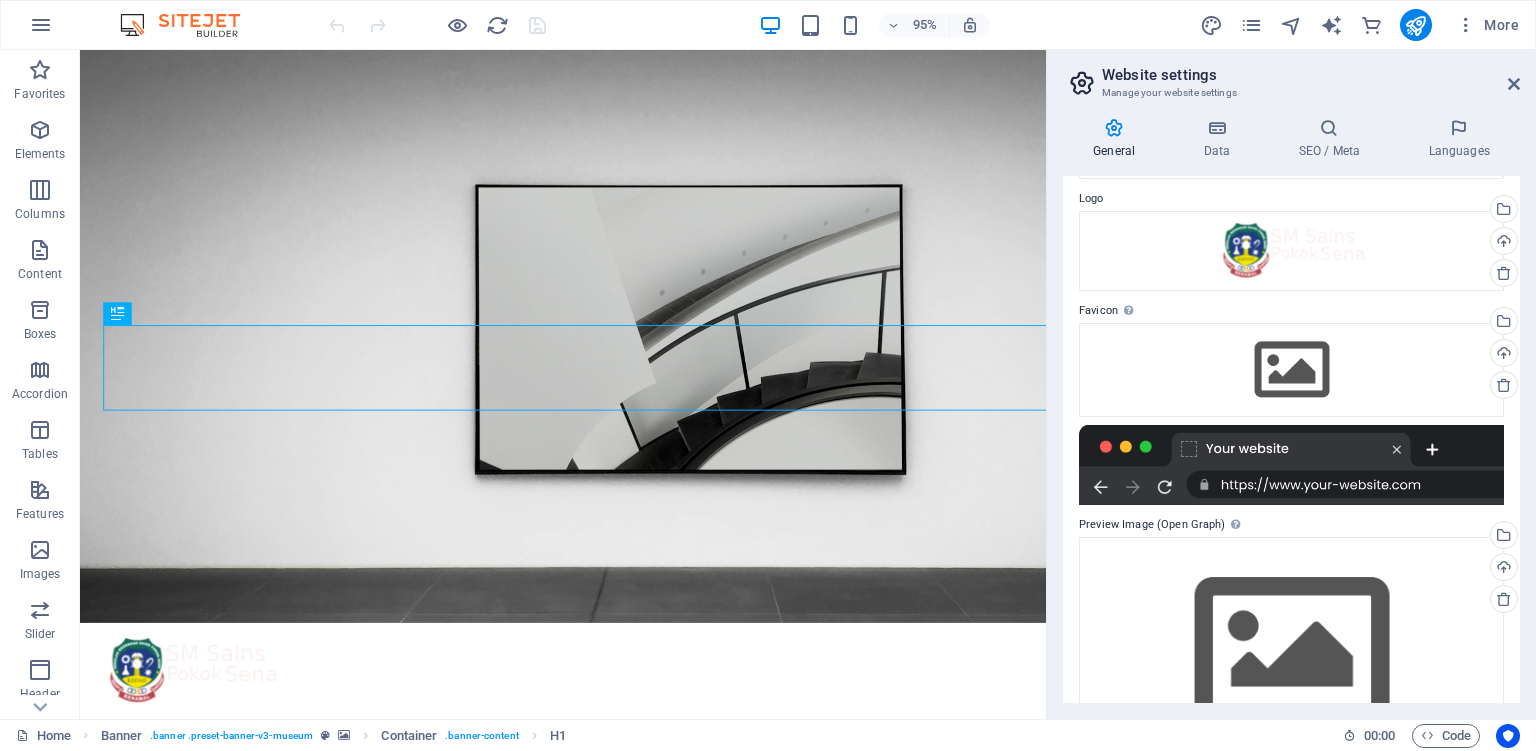 scroll, scrollTop: 0, scrollLeft: 0, axis: both 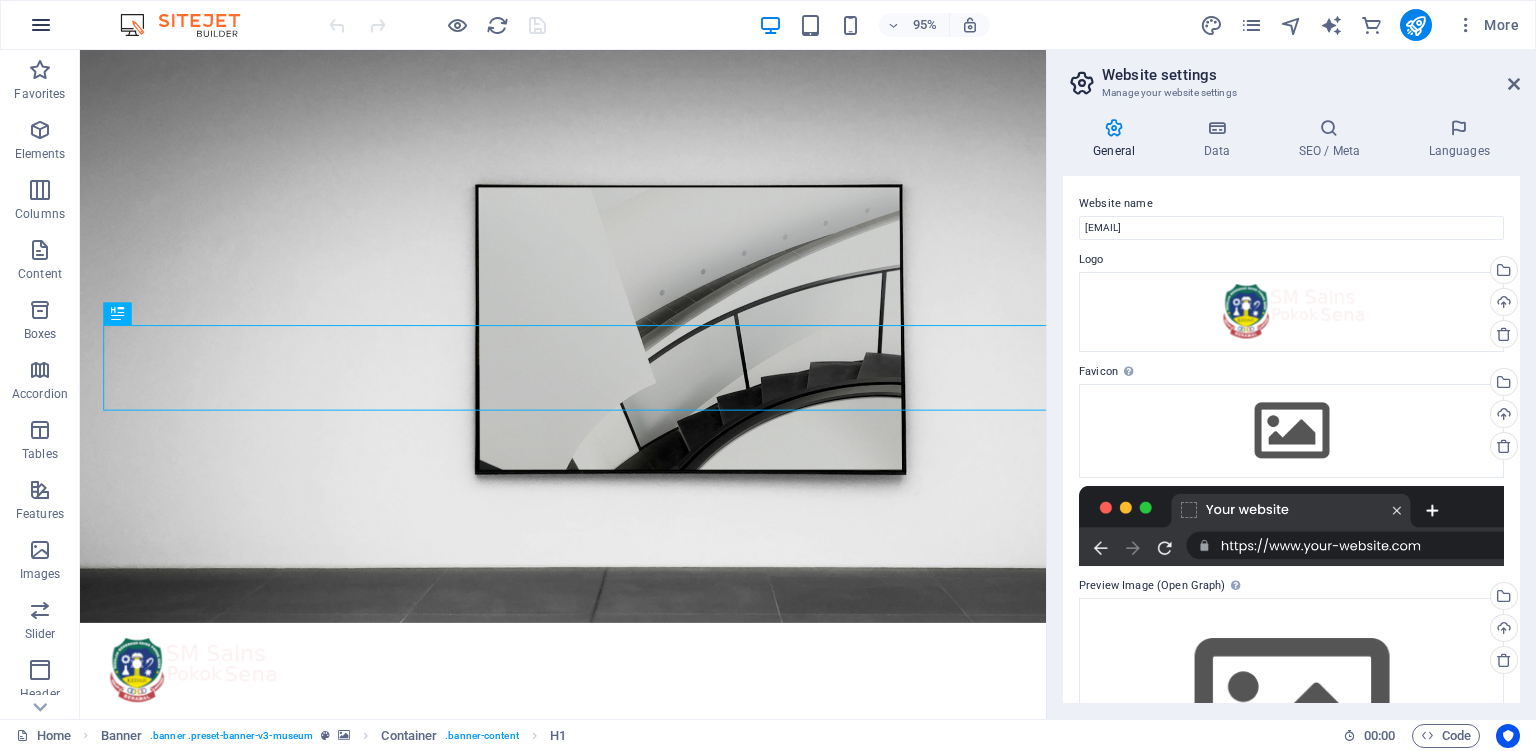 click at bounding box center [41, 25] 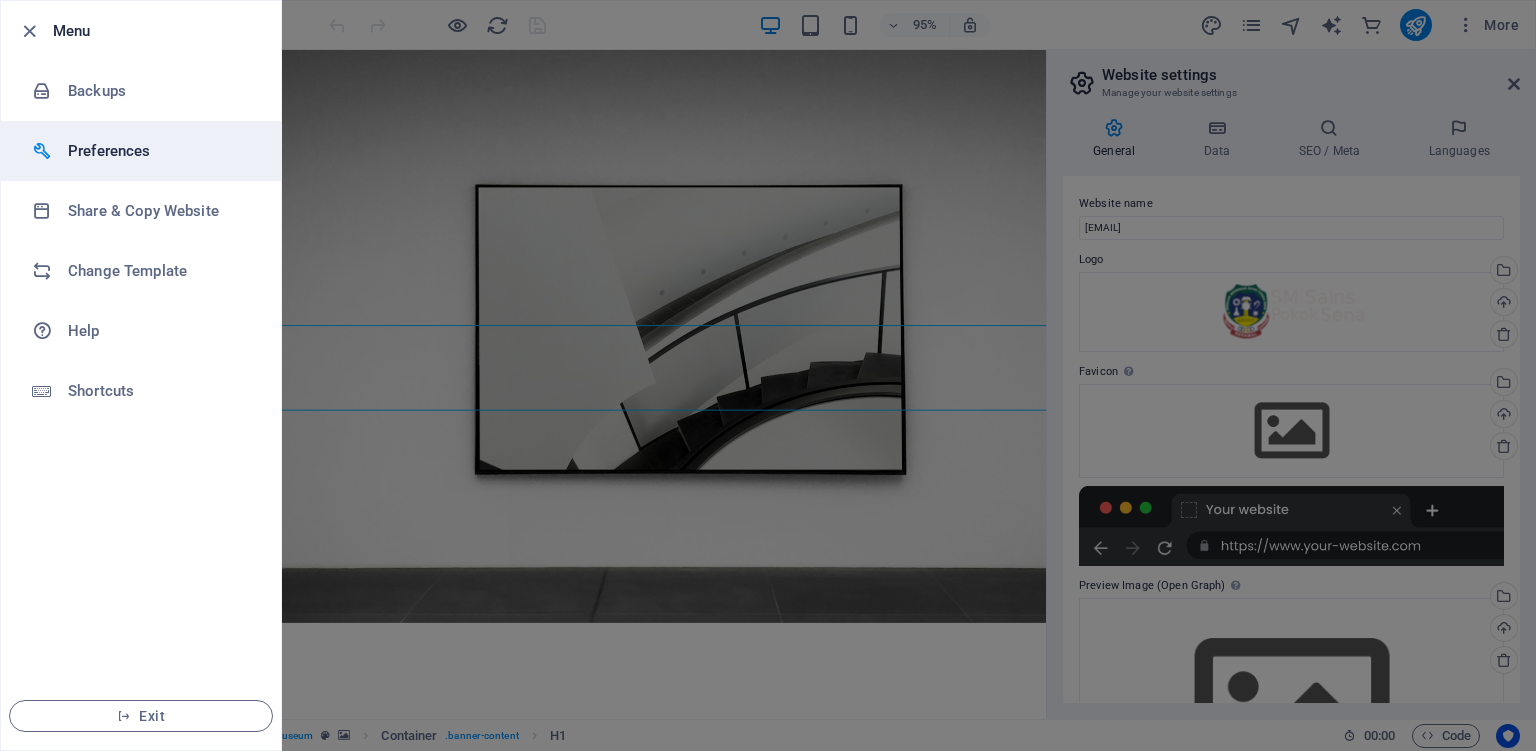 click on "Preferences" at bounding box center [160, 151] 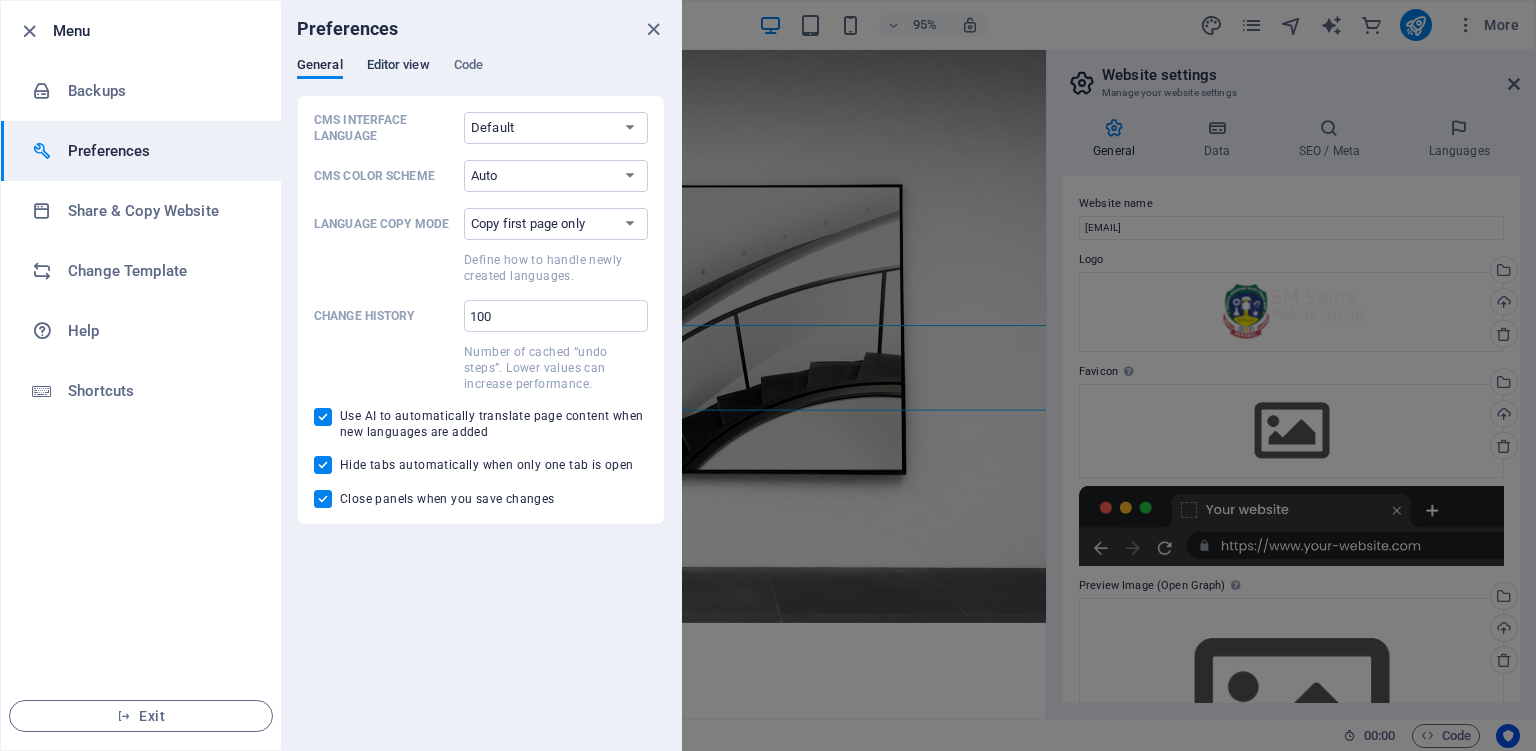 click on "Editor view" at bounding box center (398, 67) 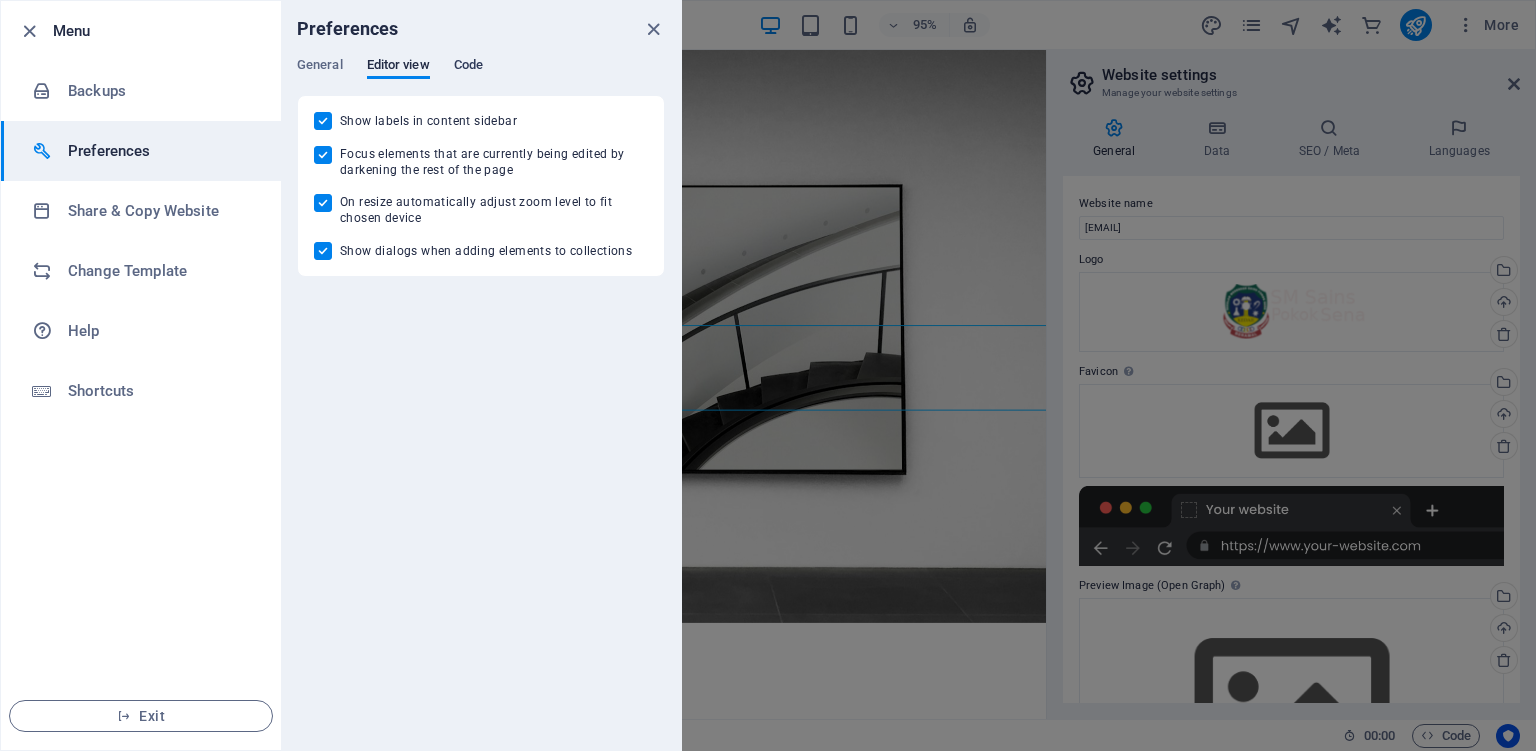 click on "Code" at bounding box center [468, 67] 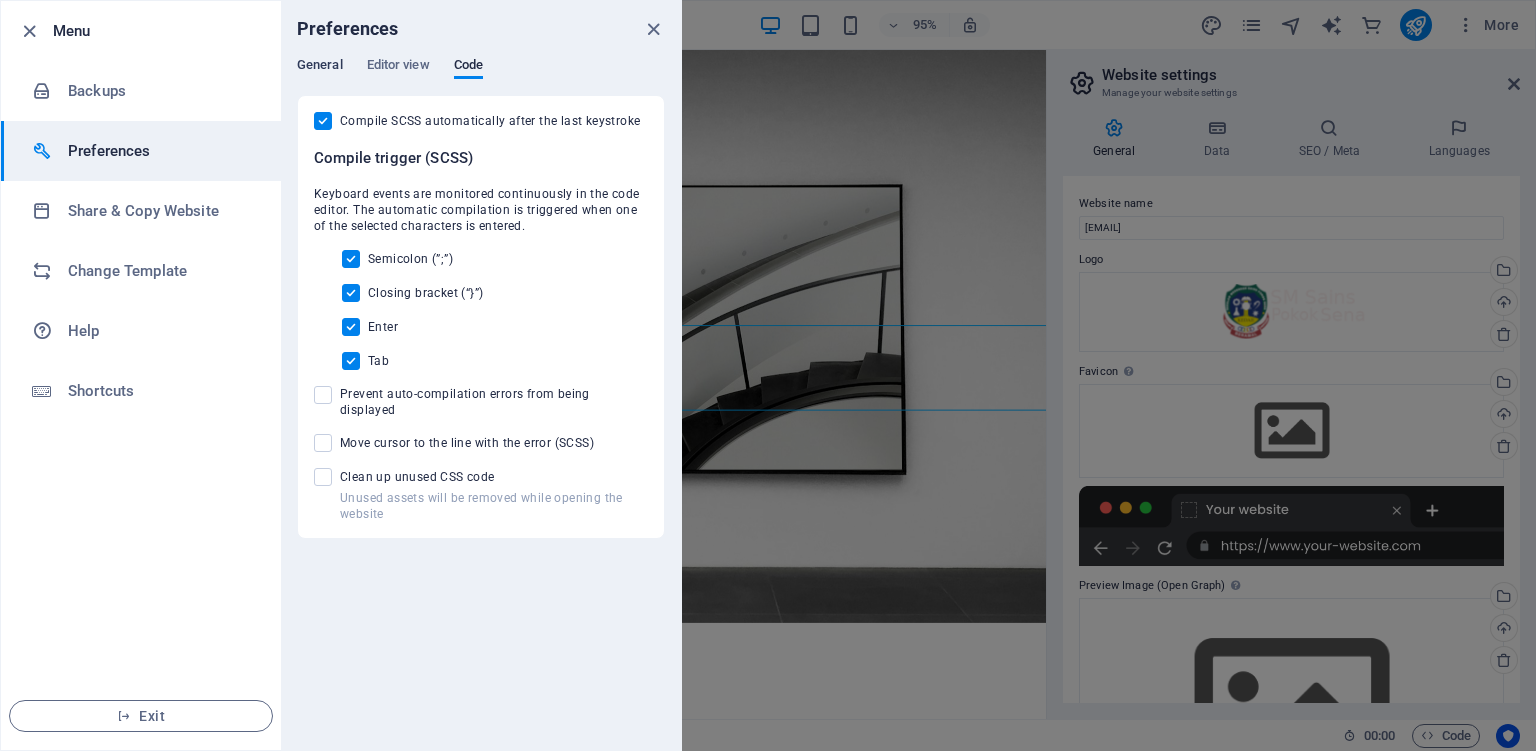 click on "General" at bounding box center [320, 67] 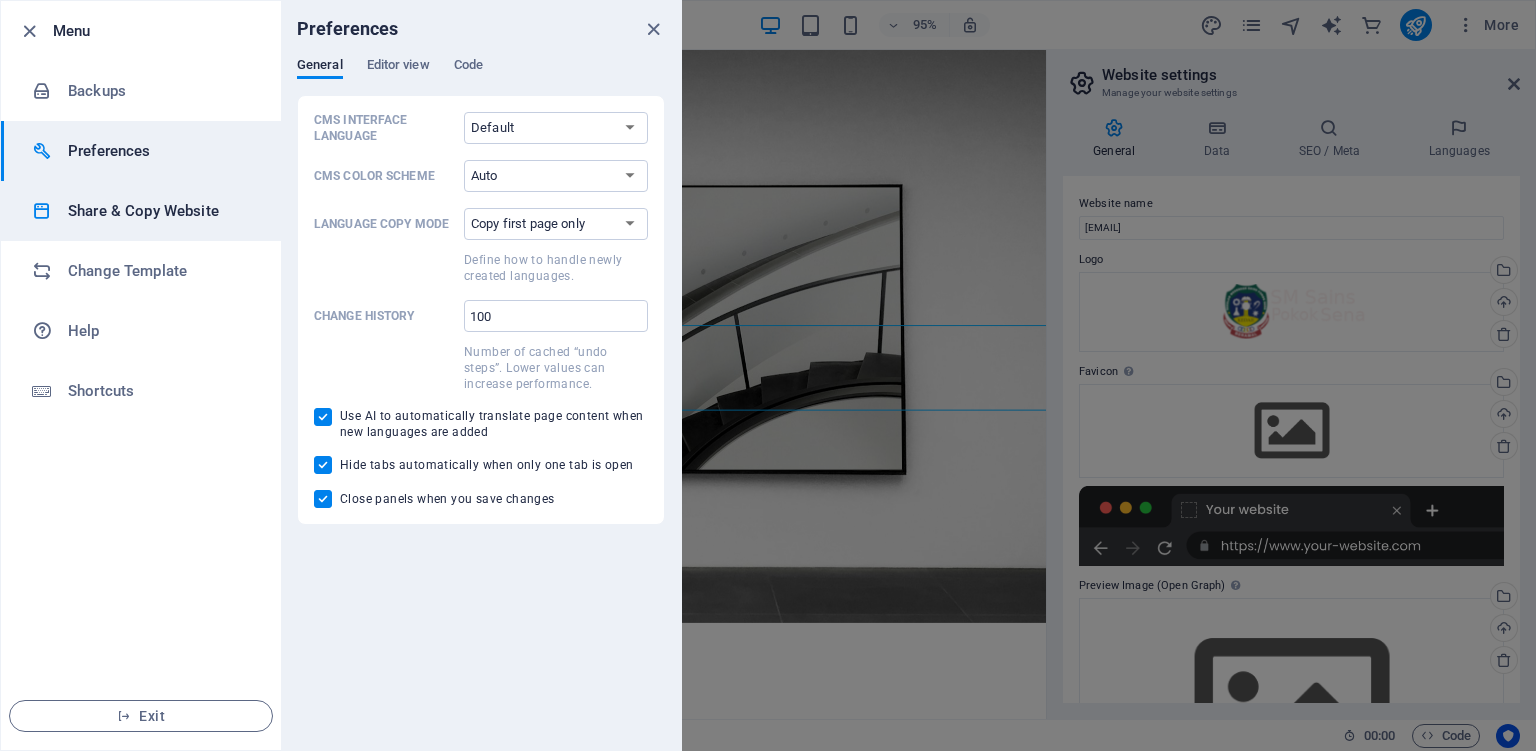 click on "Share & Copy Website" at bounding box center [160, 211] 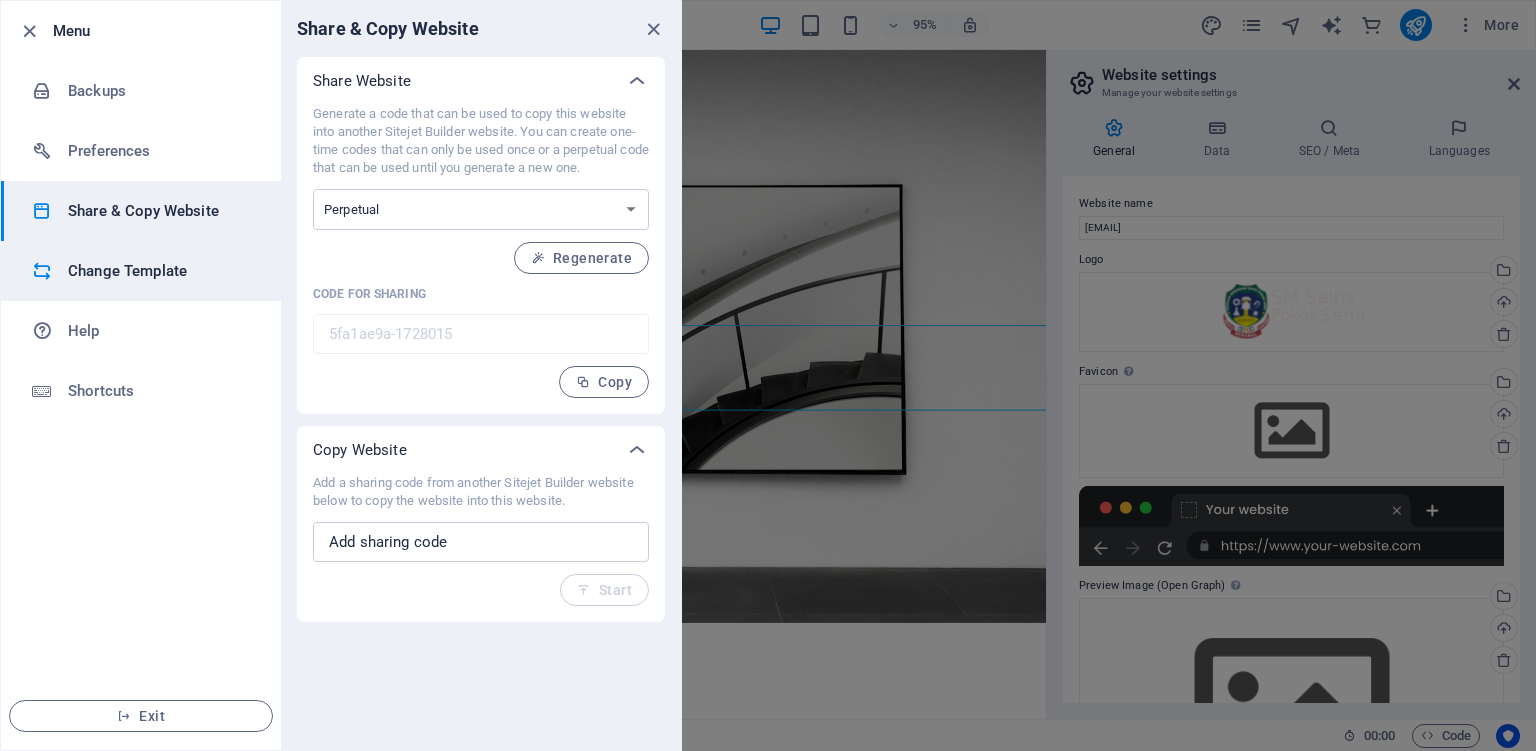 click on "Change Template" at bounding box center [160, 271] 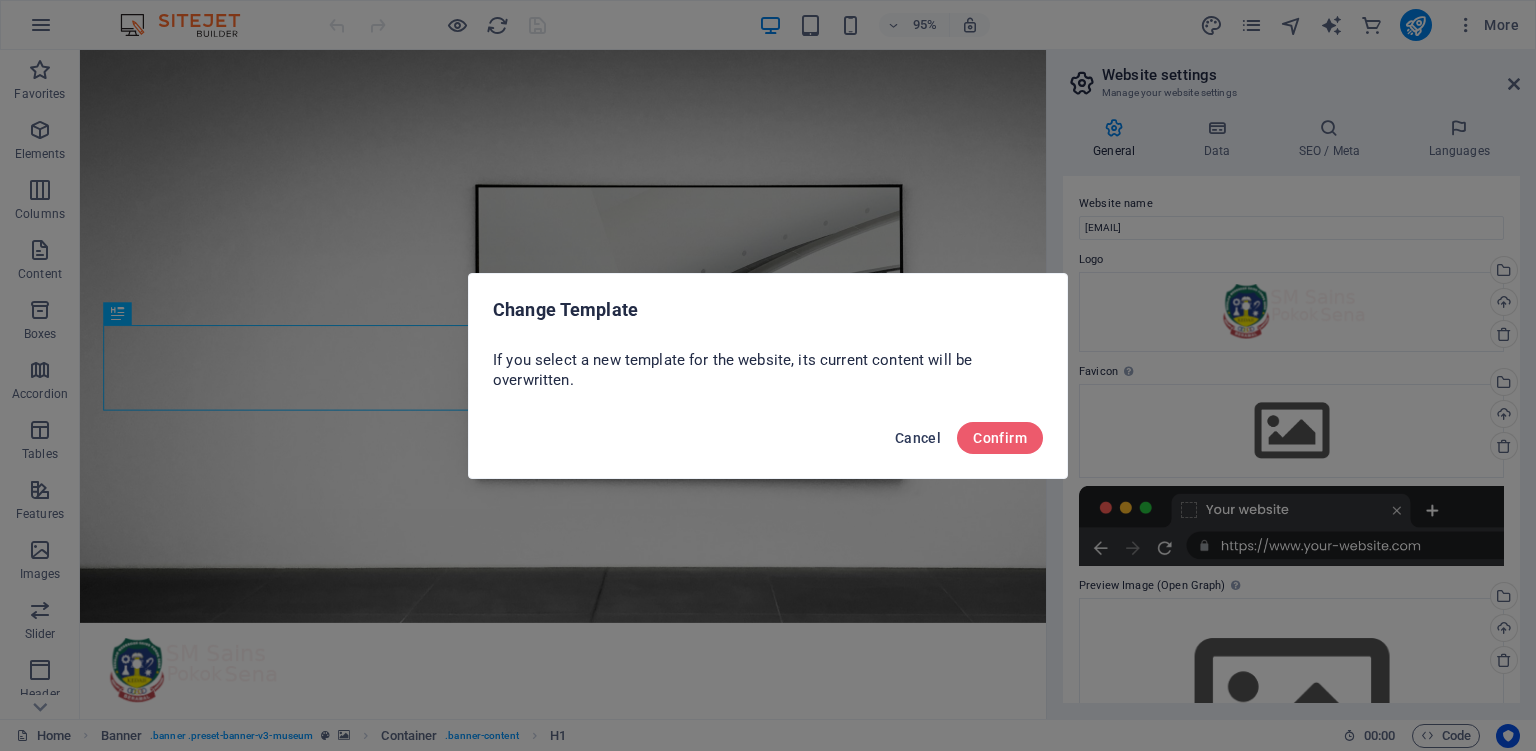 click on "Cancel" at bounding box center (918, 438) 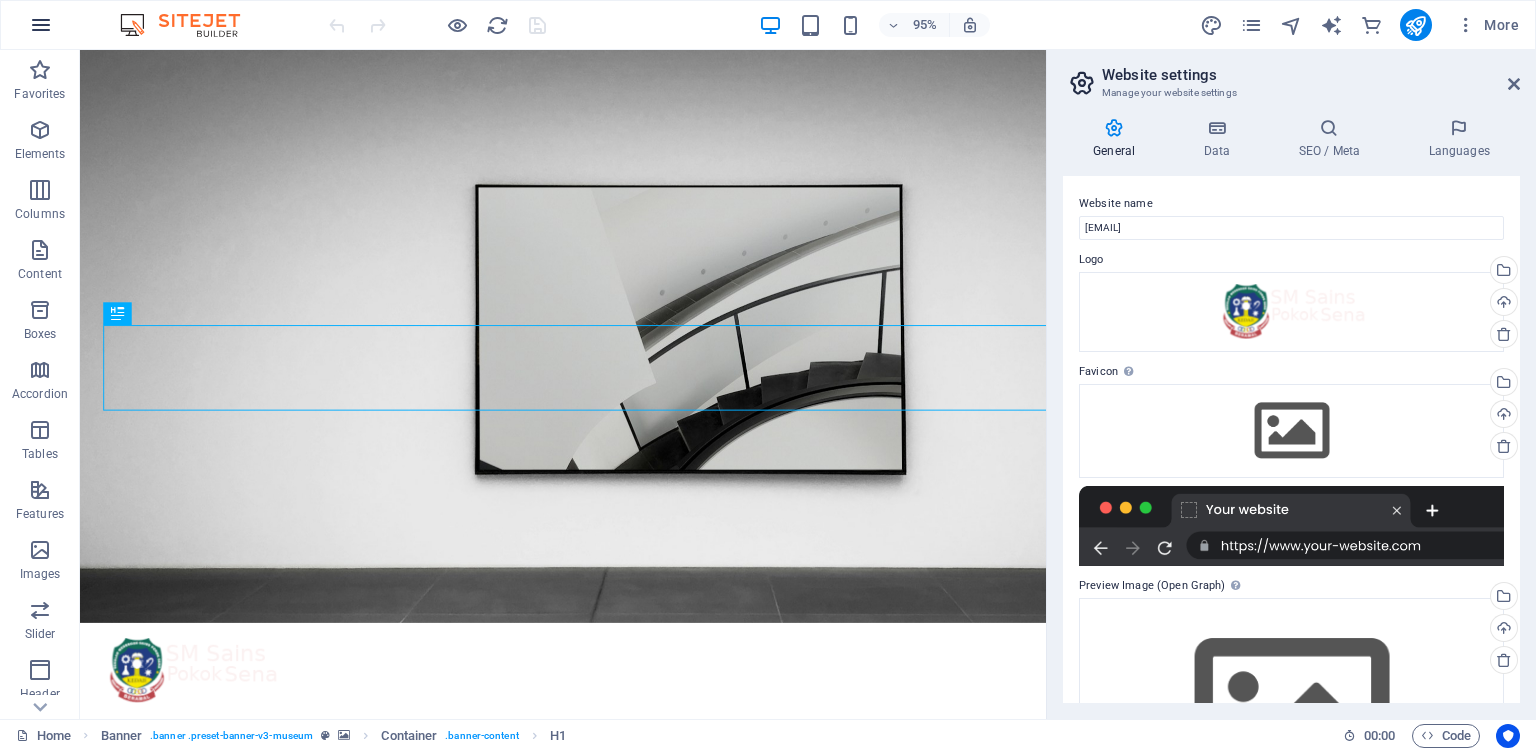 click at bounding box center [41, 25] 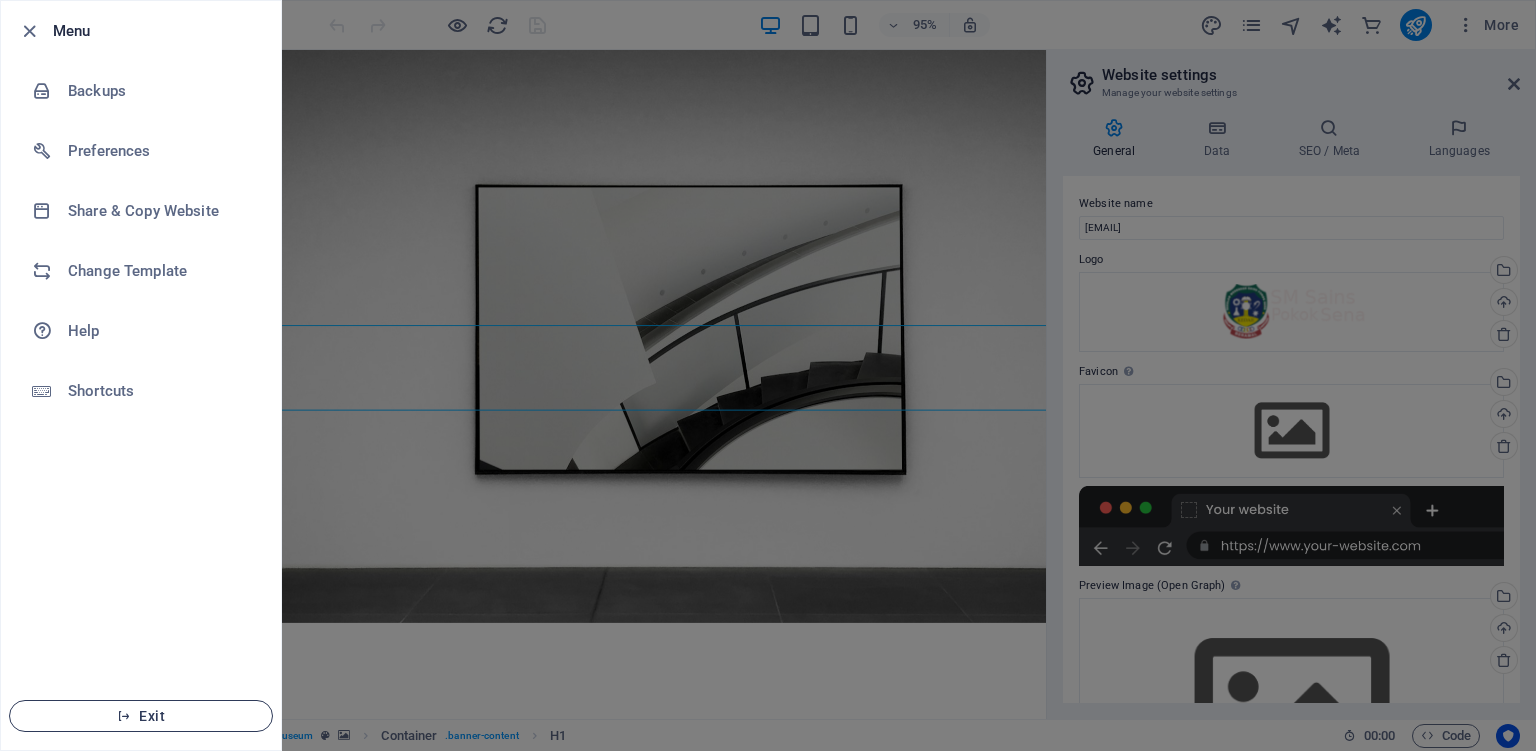 click on "Exit" at bounding box center (141, 716) 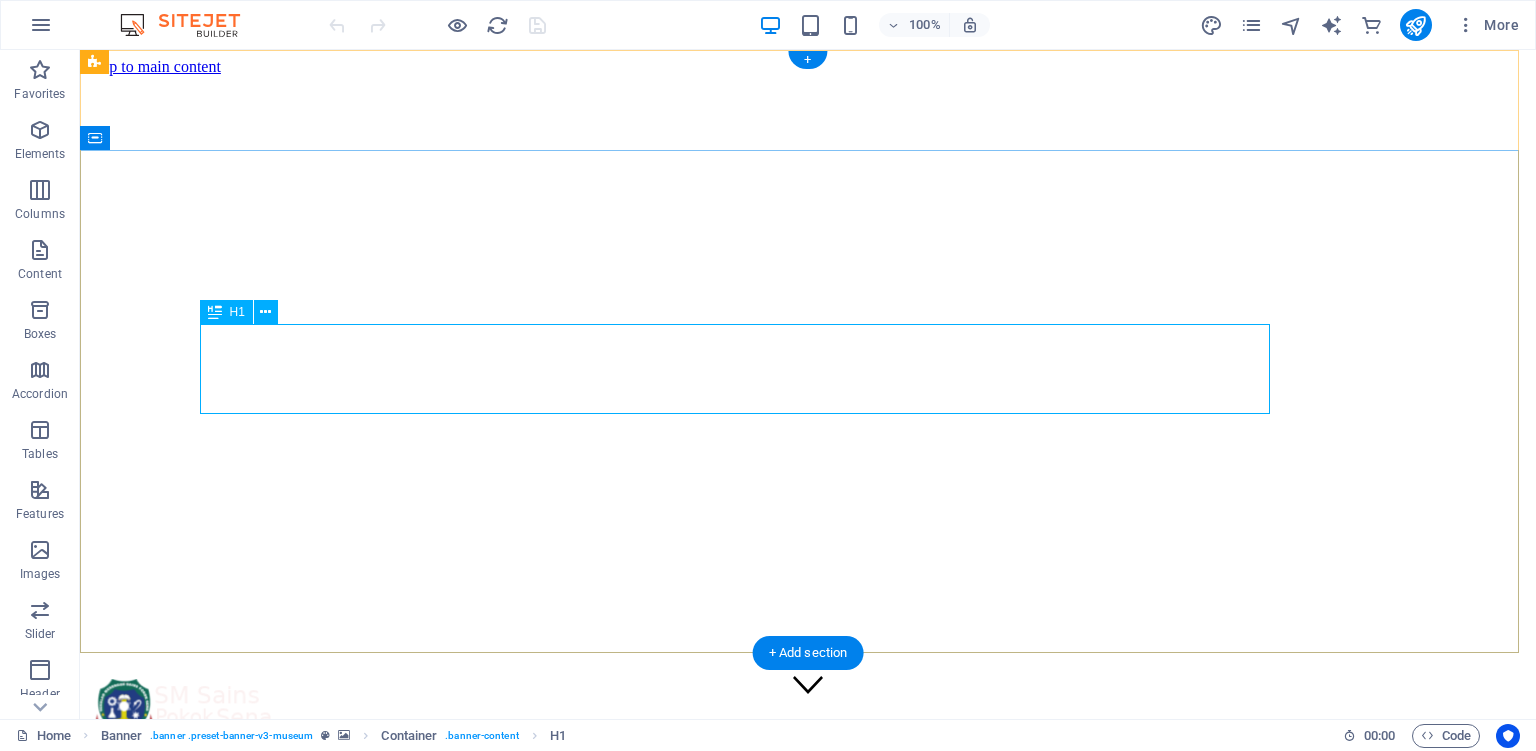 scroll, scrollTop: 0, scrollLeft: 0, axis: both 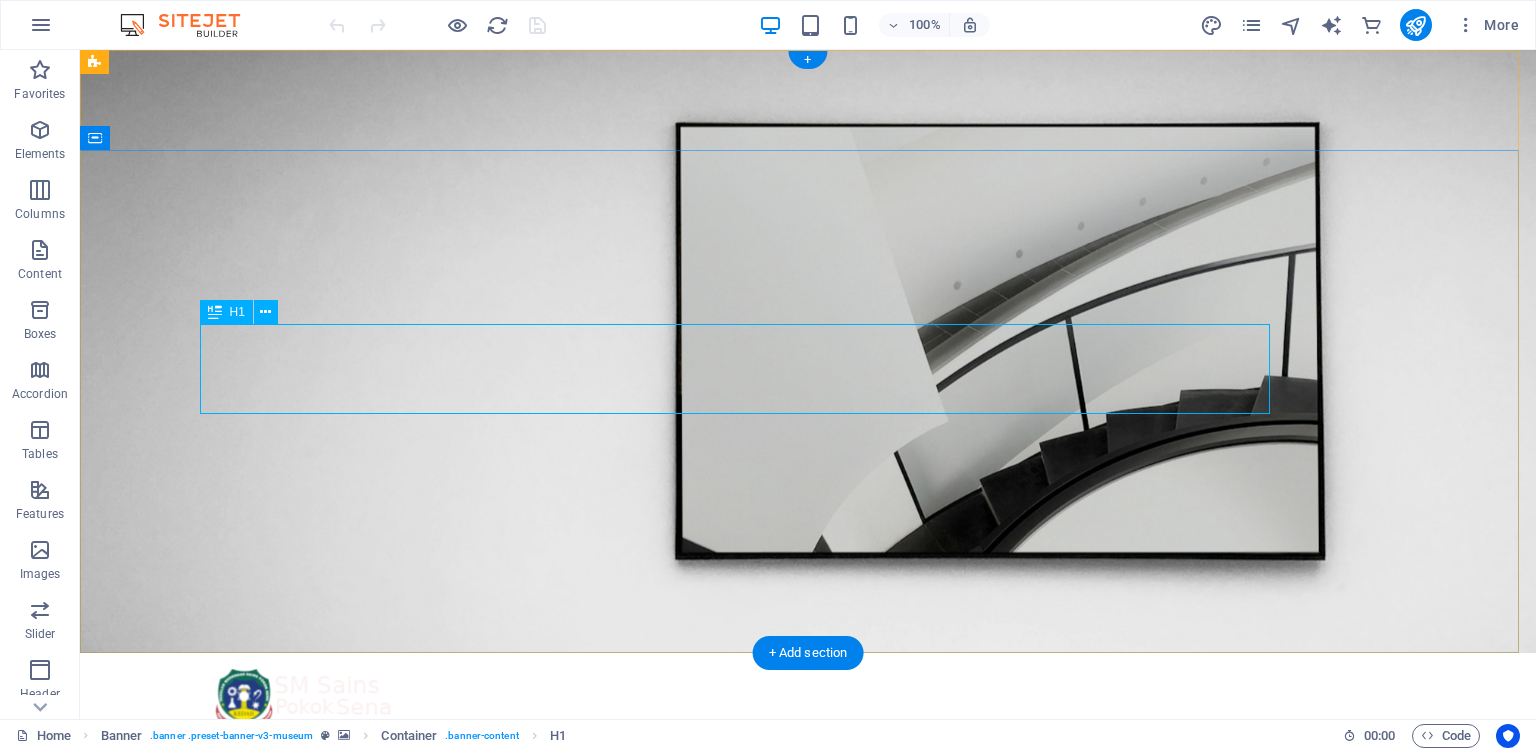 click on "#movingforwardtogether" at bounding box center (808, 974) 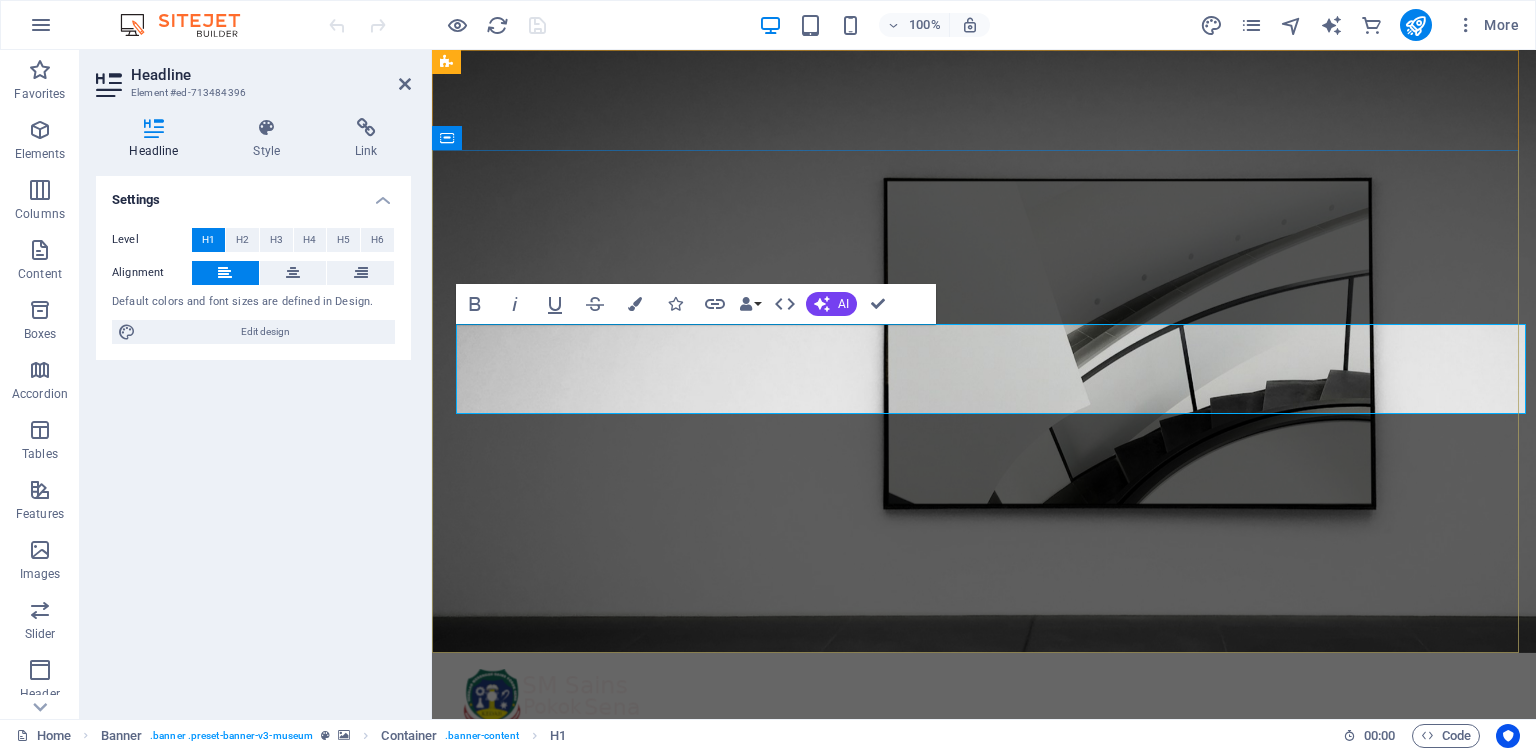 click on "#movingforwardtogether" at bounding box center (972, 1018) 